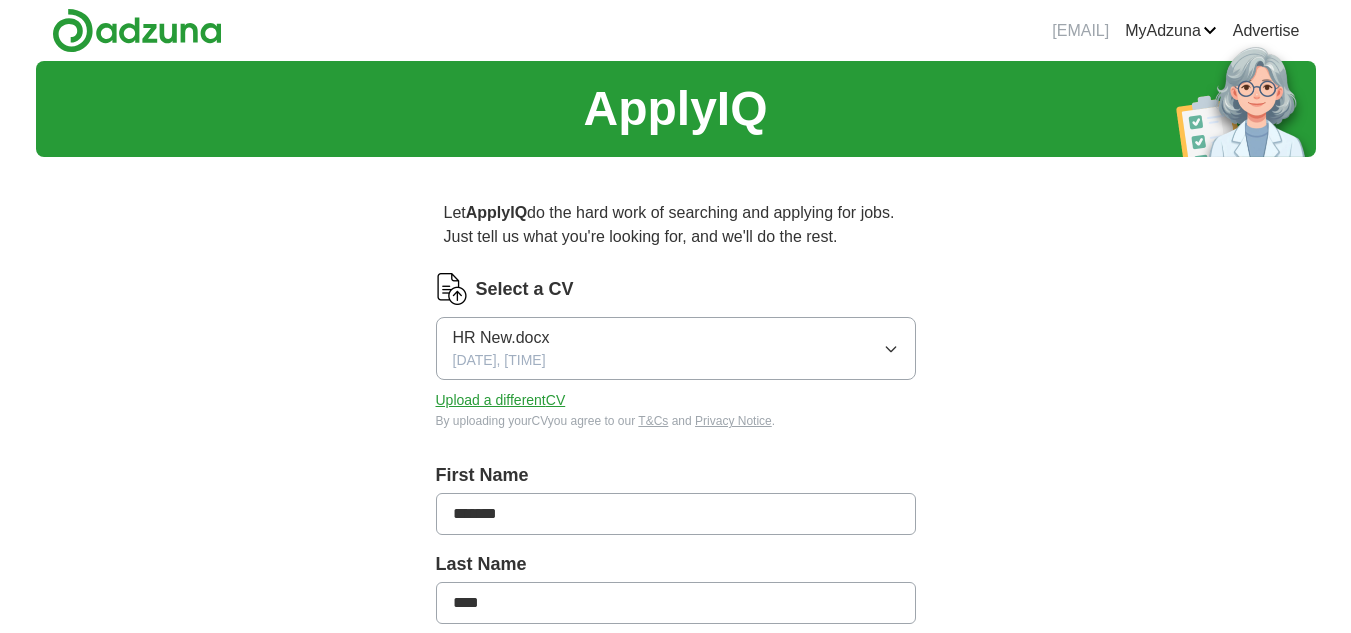scroll, scrollTop: 0, scrollLeft: 0, axis: both 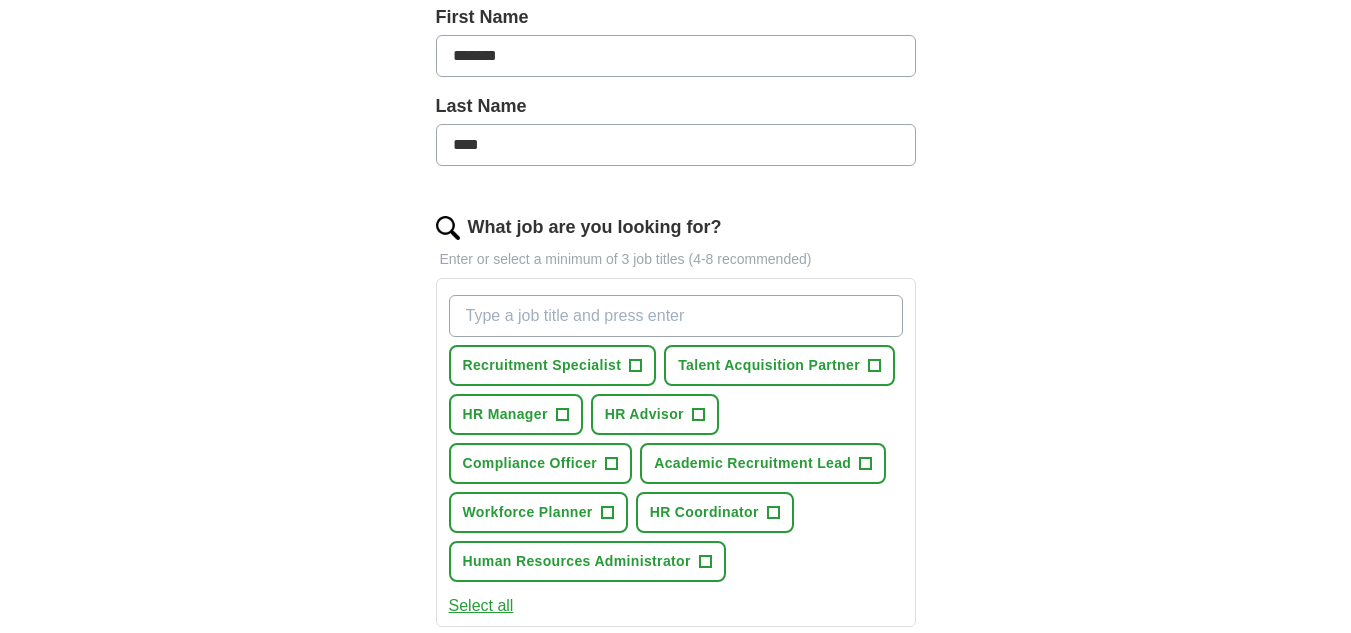 click on "What job are you looking for?" at bounding box center [676, 316] 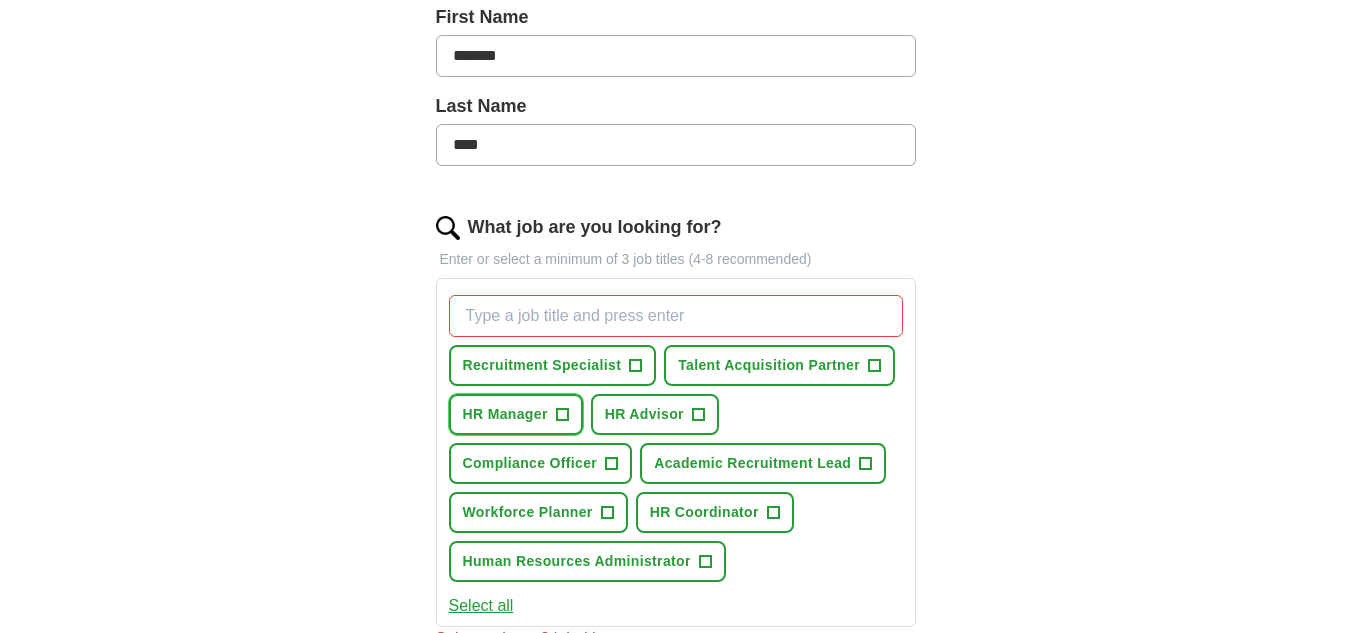 click on "HR Manager +" at bounding box center (516, 414) 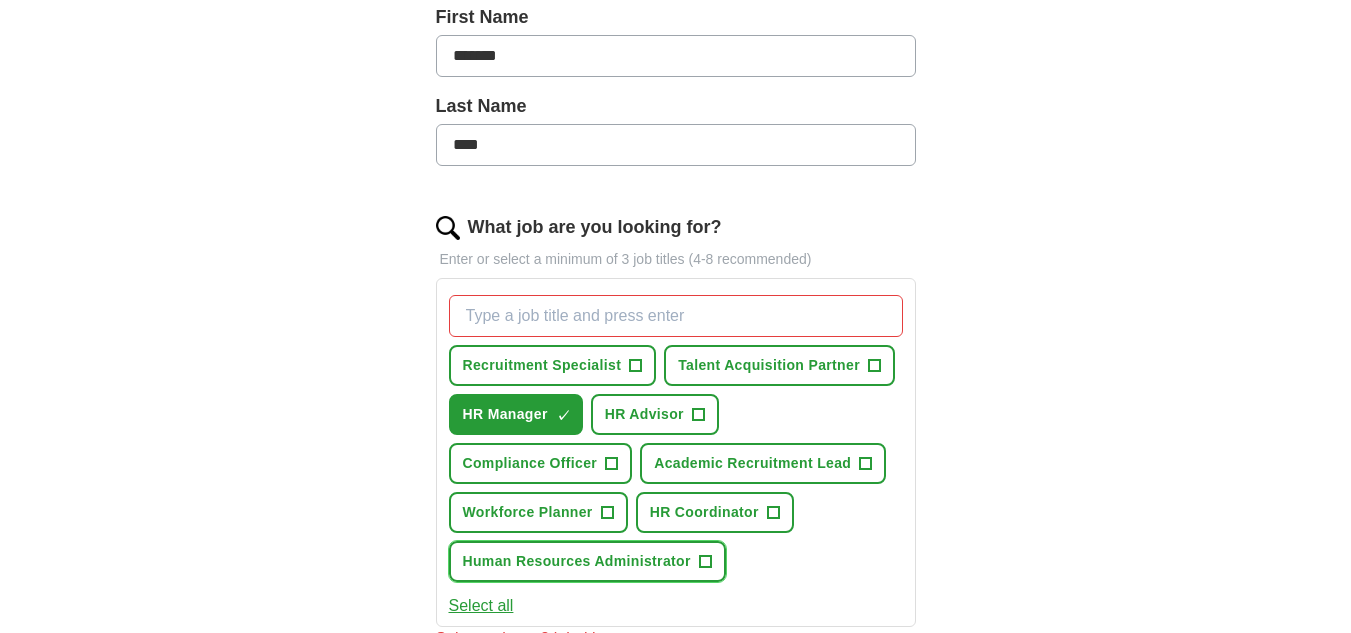 click on "Human Resources Administrator" at bounding box center [577, 561] 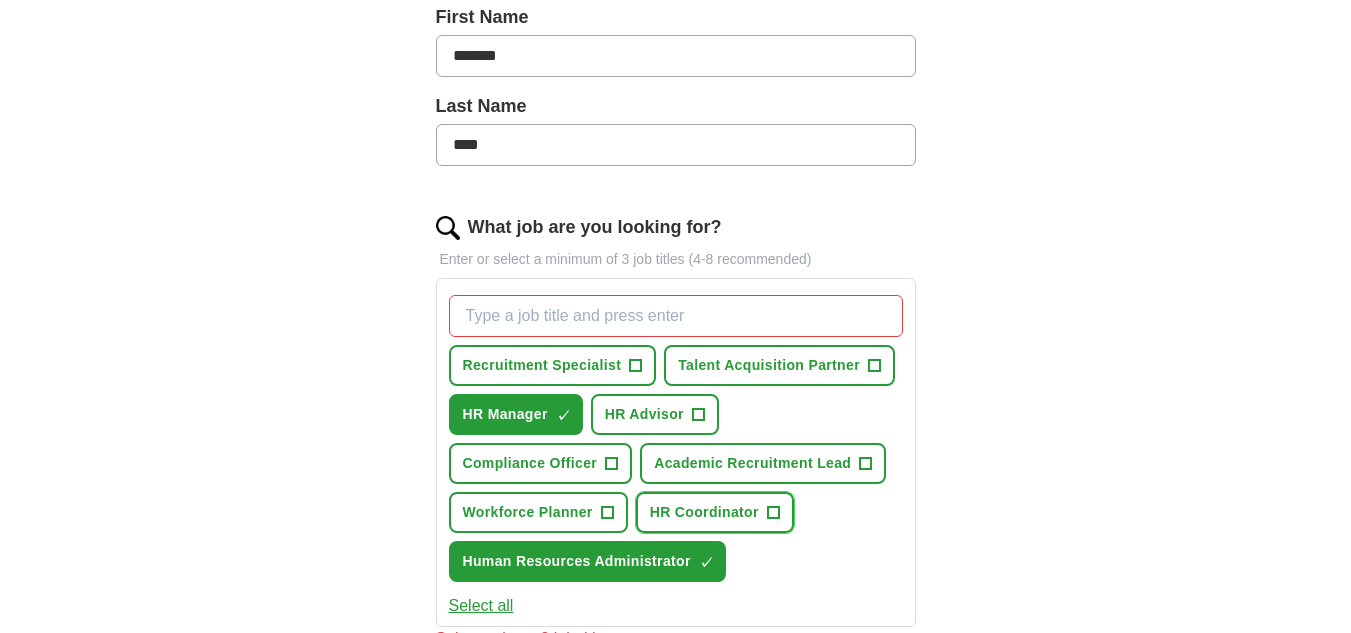 click on "HR Coordinator" at bounding box center [704, 512] 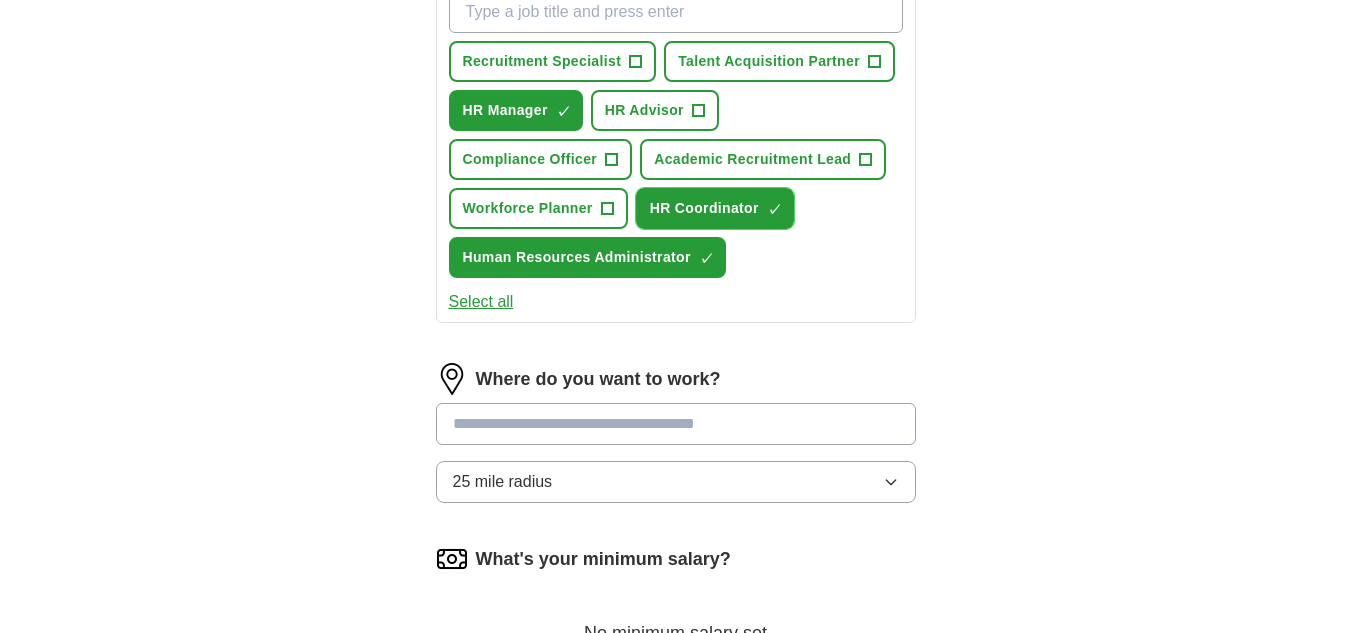 scroll, scrollTop: 765, scrollLeft: 0, axis: vertical 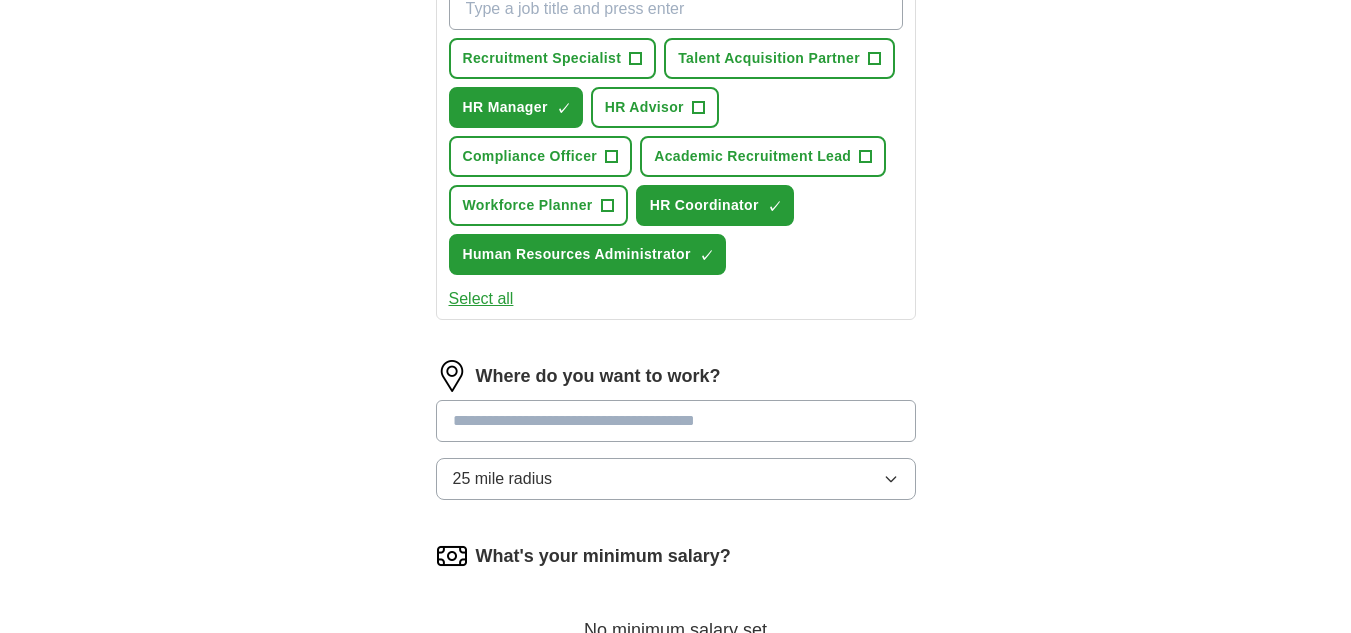 click at bounding box center (676, 421) 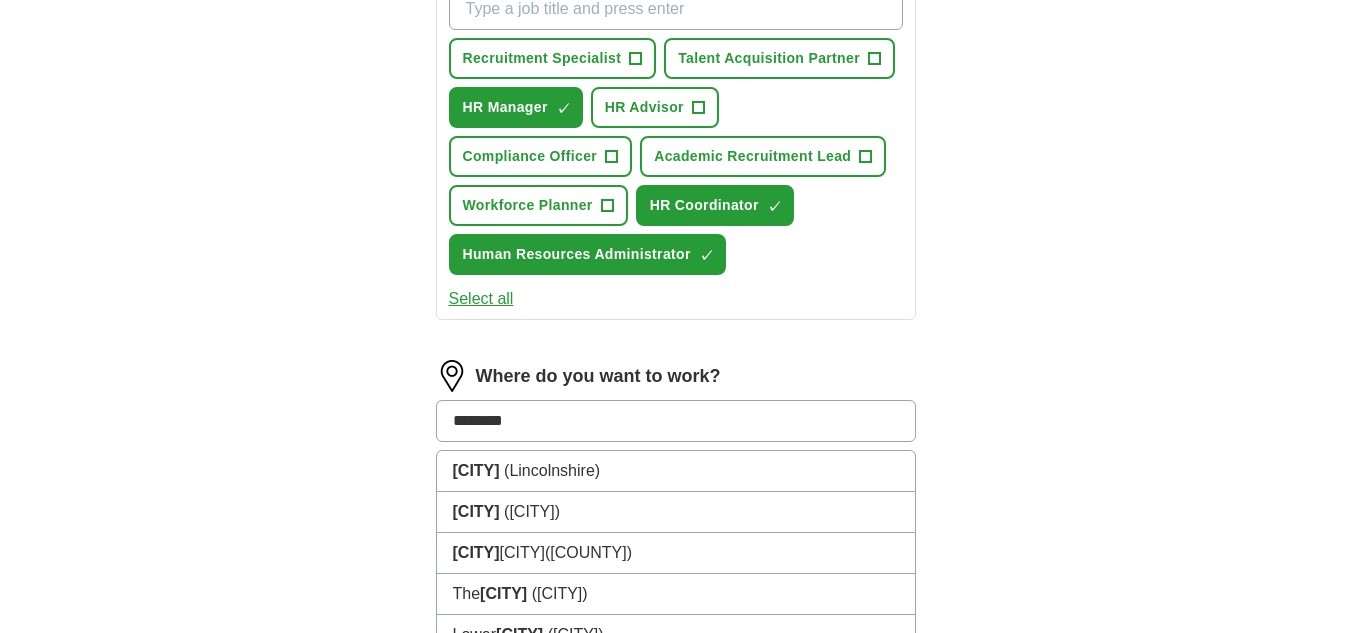type on "*********" 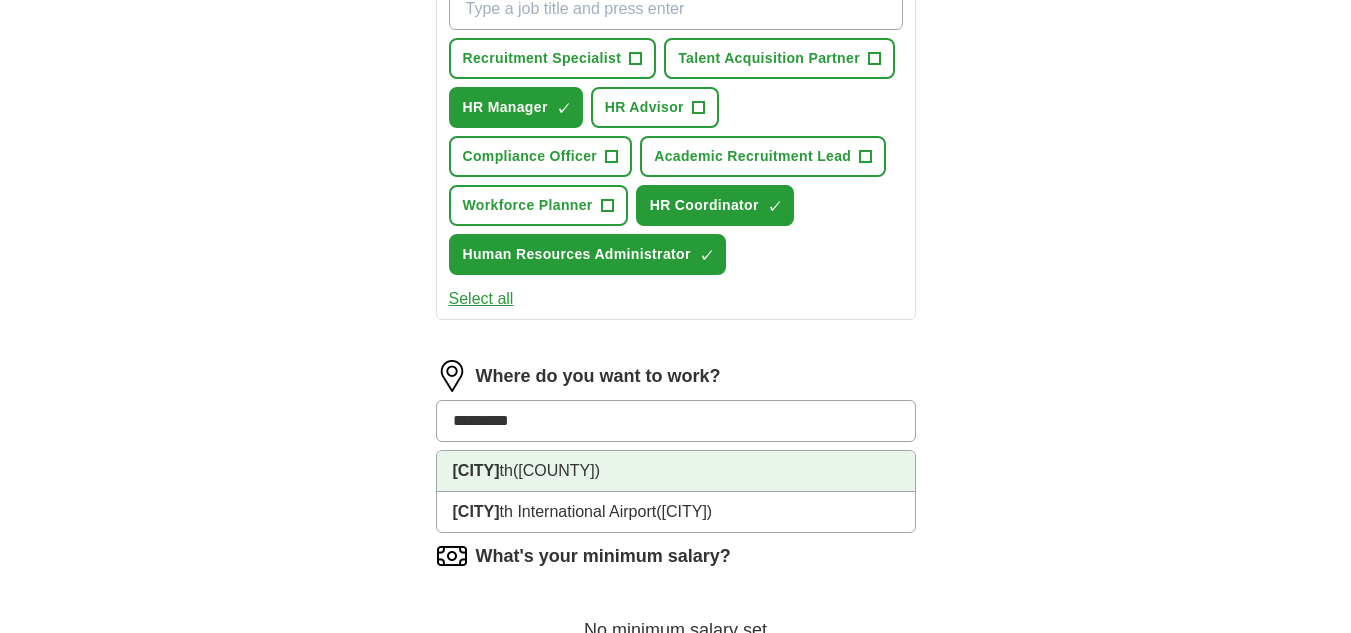 click on "([CITY]) ([COUNTY])" at bounding box center (676, 471) 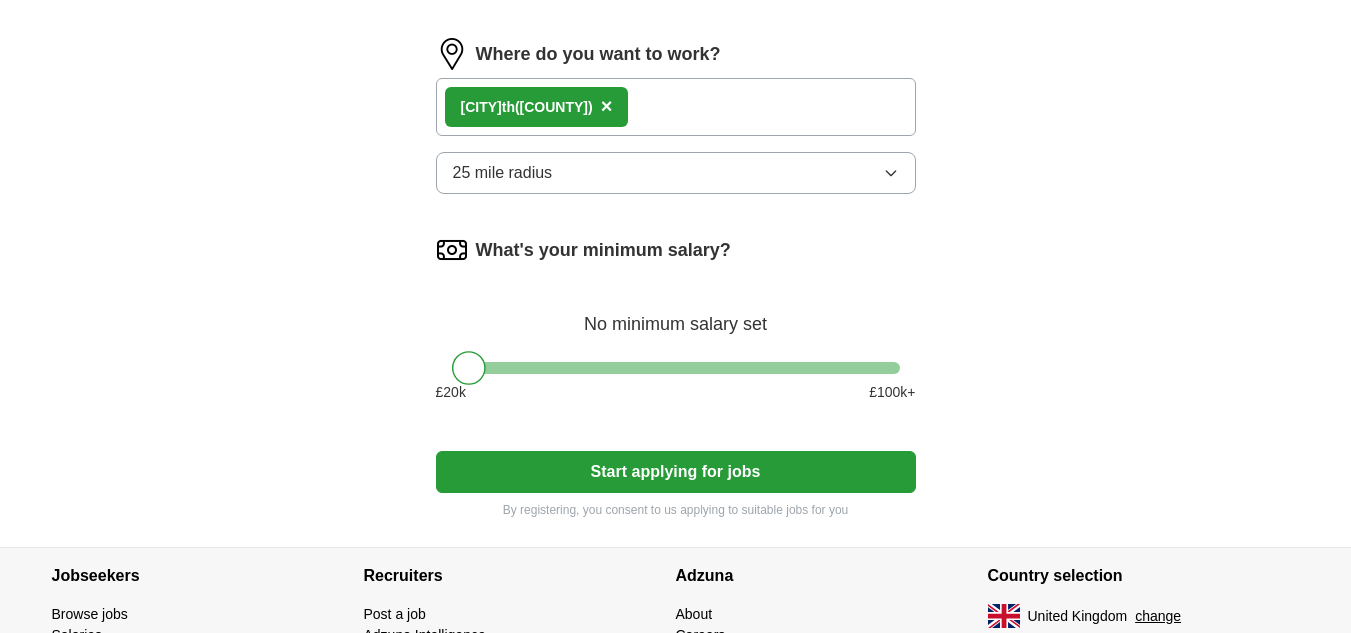 scroll, scrollTop: 1088, scrollLeft: 0, axis: vertical 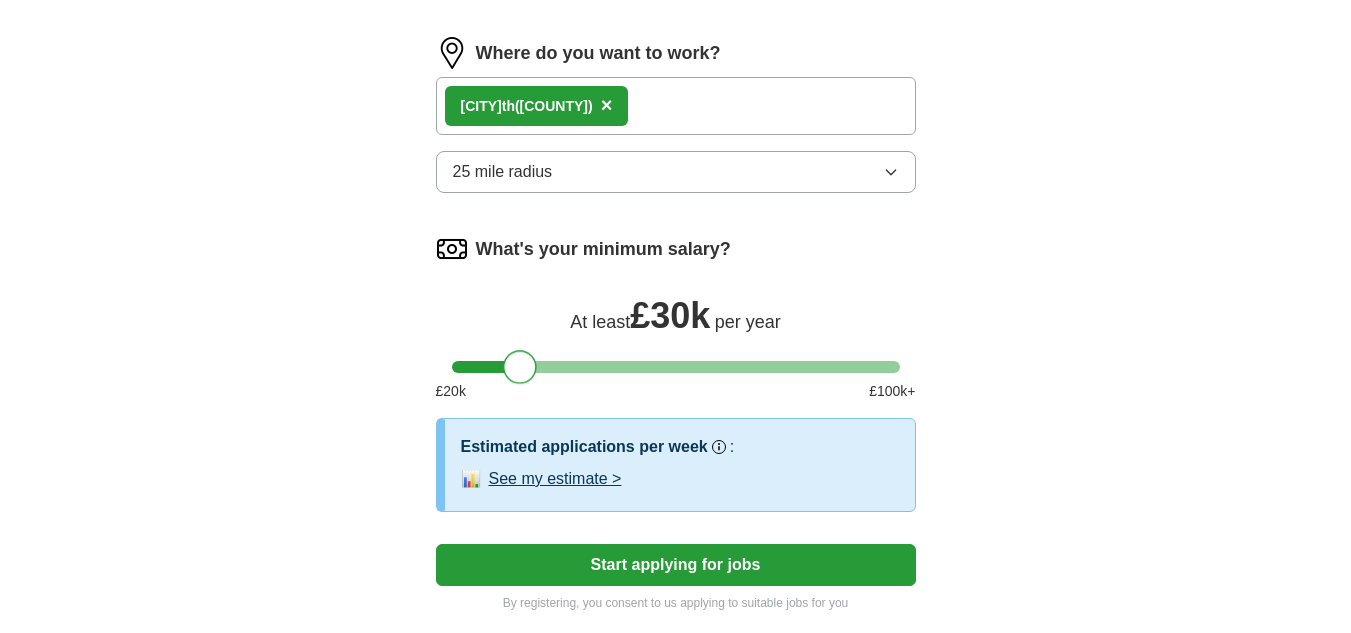 drag, startPoint x: 469, startPoint y: 363, endPoint x: 523, endPoint y: 366, distance: 54.08327 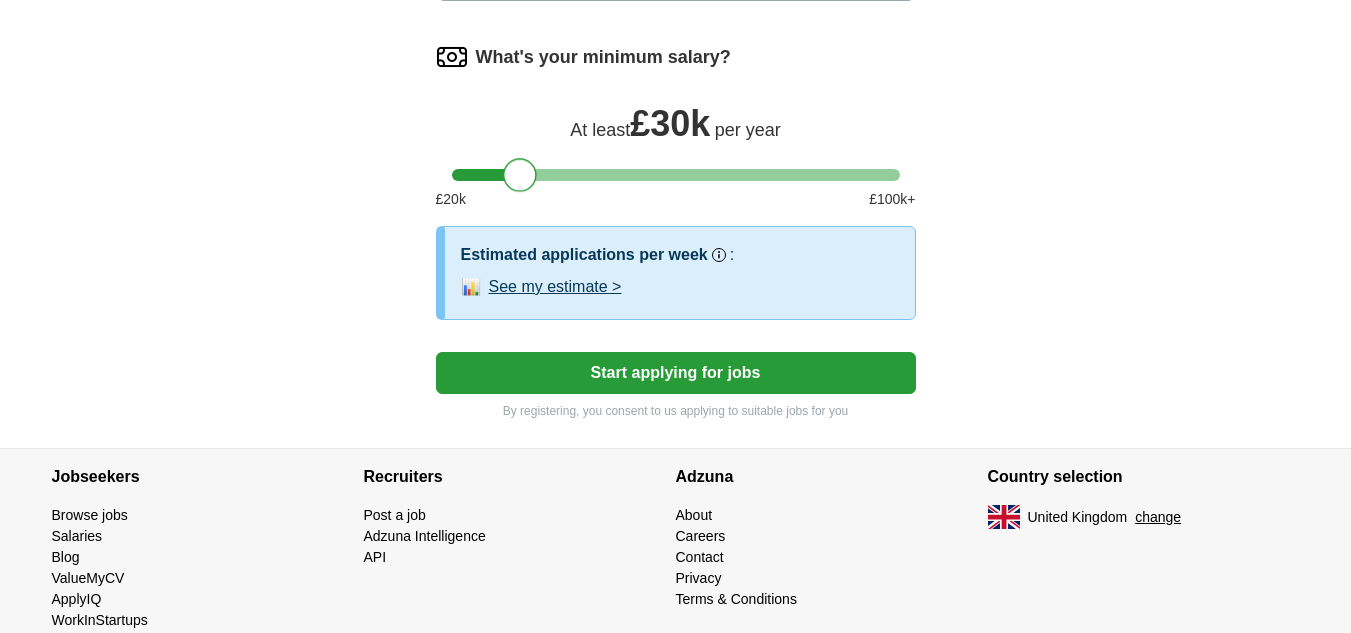 scroll, scrollTop: 1281, scrollLeft: 0, axis: vertical 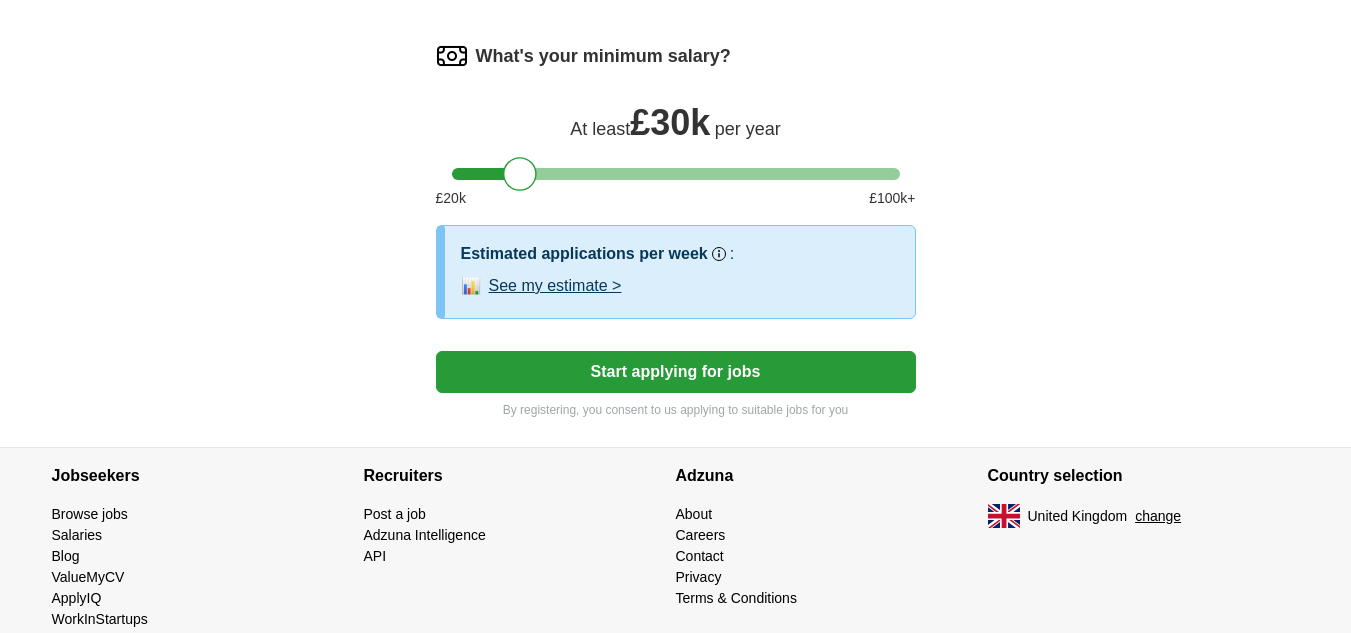 click on "Start applying for jobs" at bounding box center (676, 372) 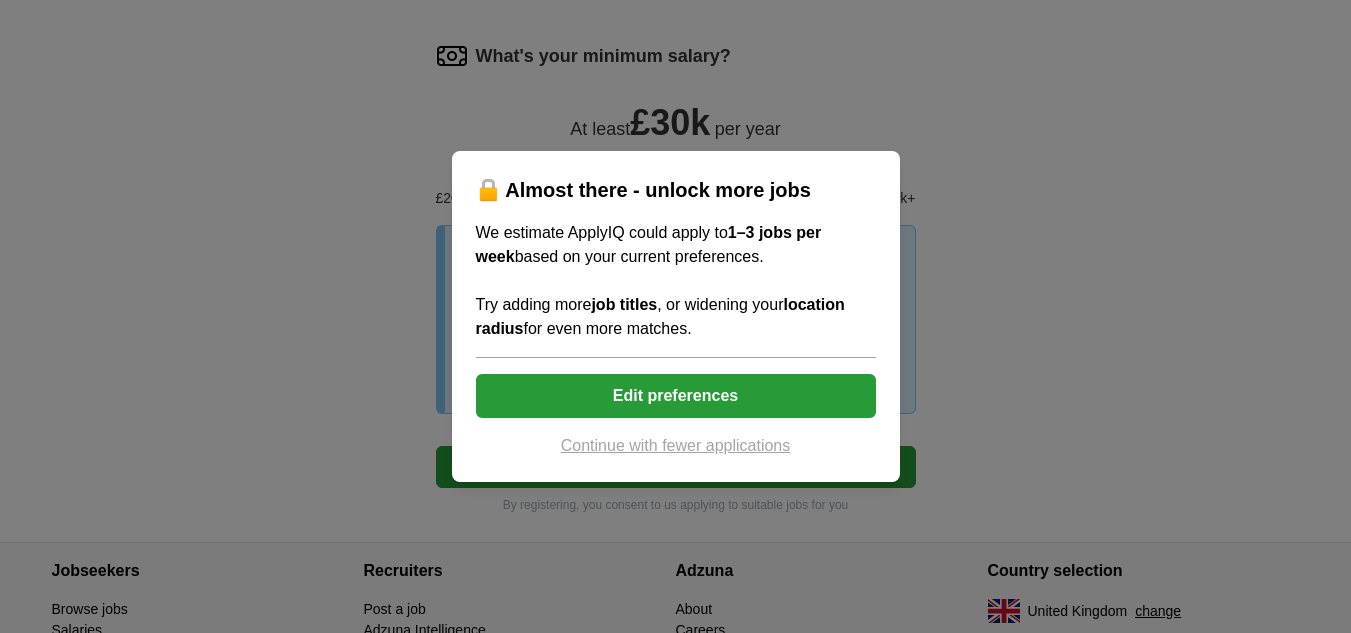 click on "Edit preferences" at bounding box center (676, 396) 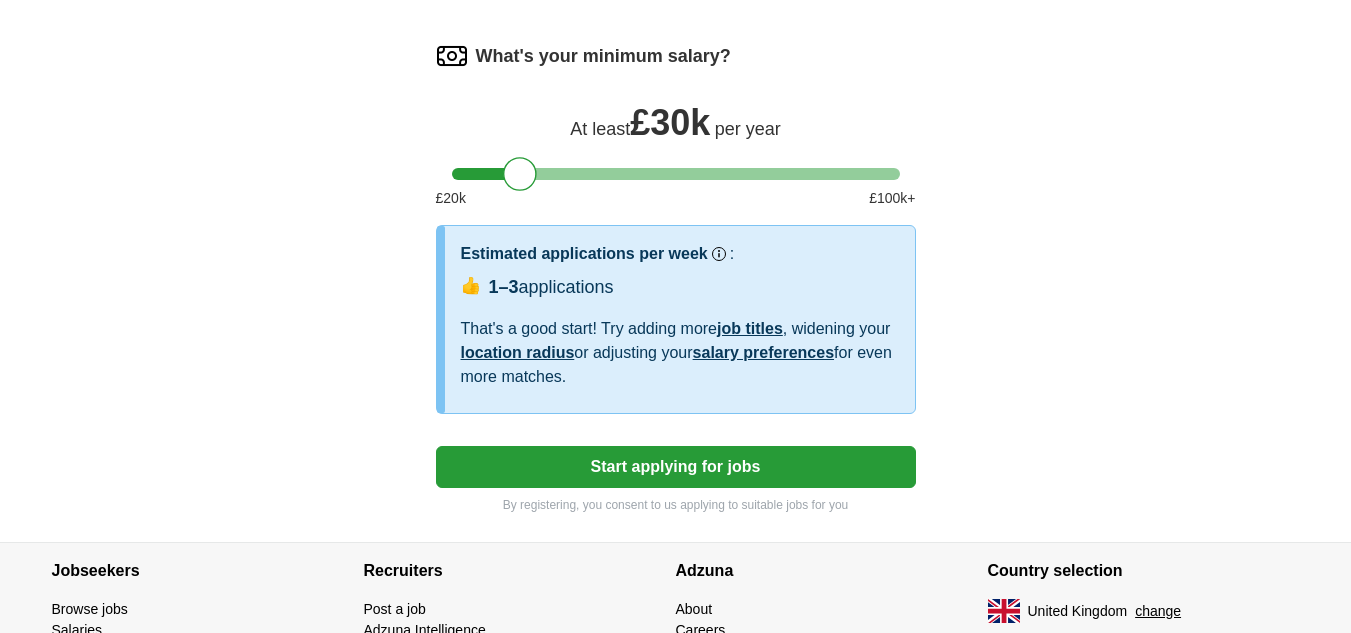 click on "Start applying for jobs" at bounding box center [676, 467] 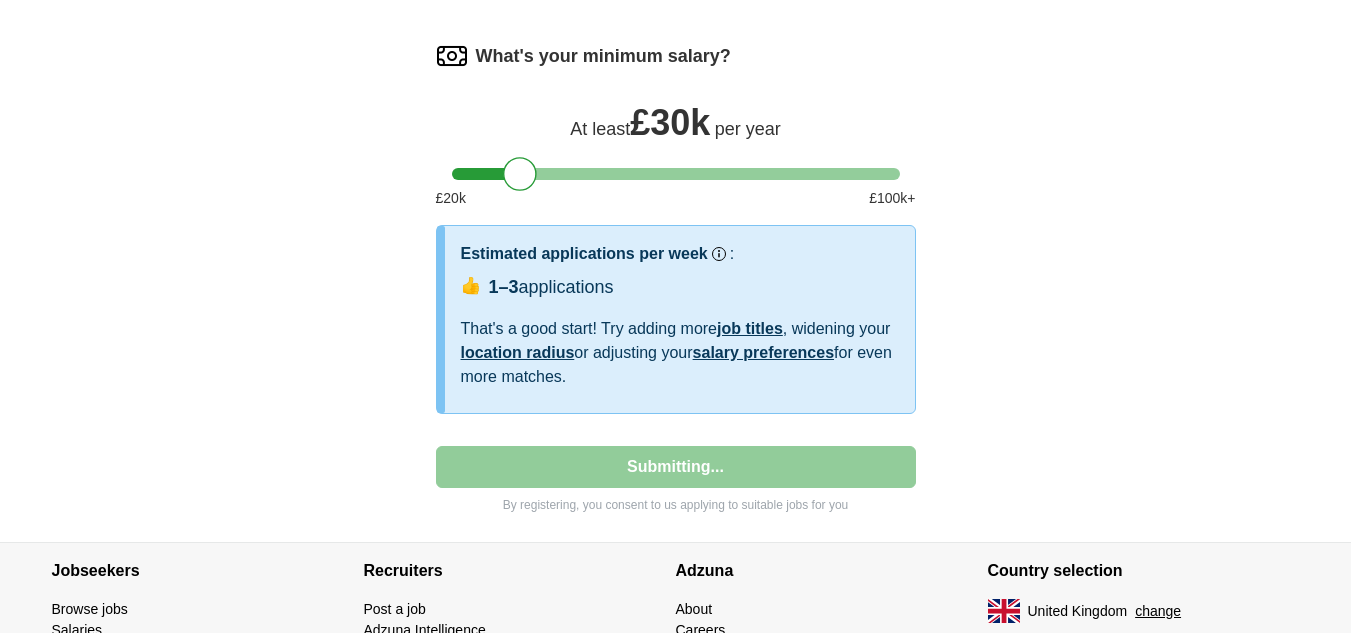 select on "**" 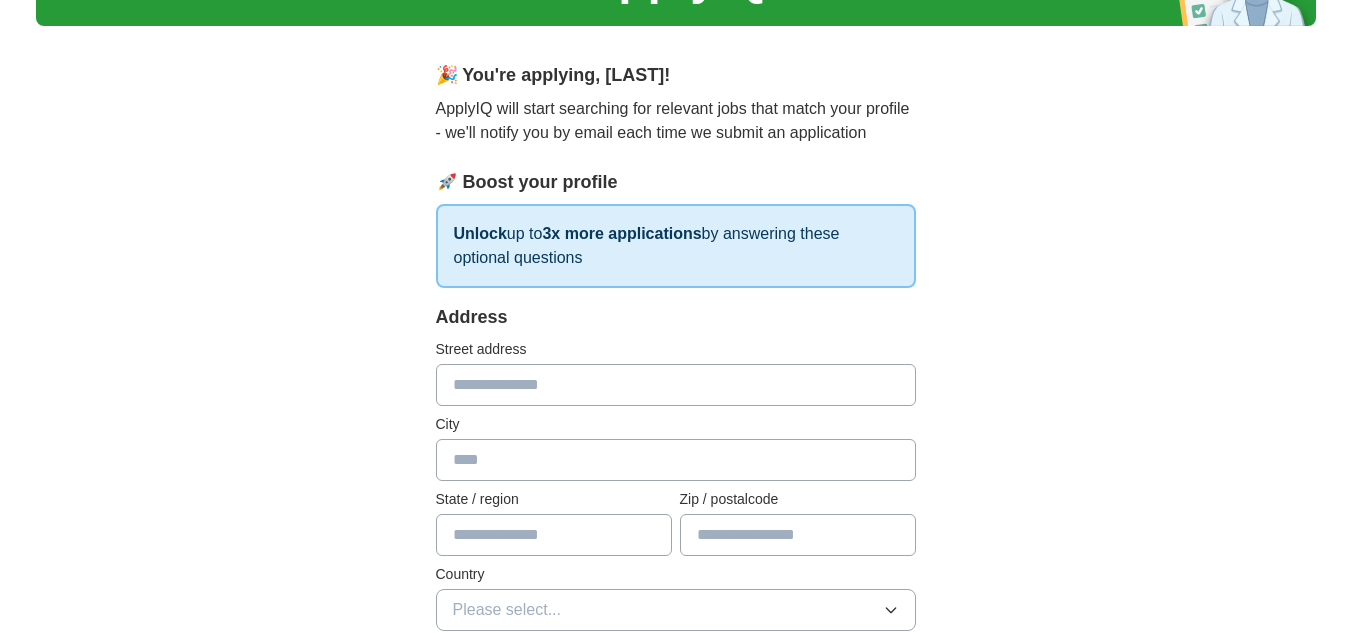 scroll, scrollTop: 132, scrollLeft: 0, axis: vertical 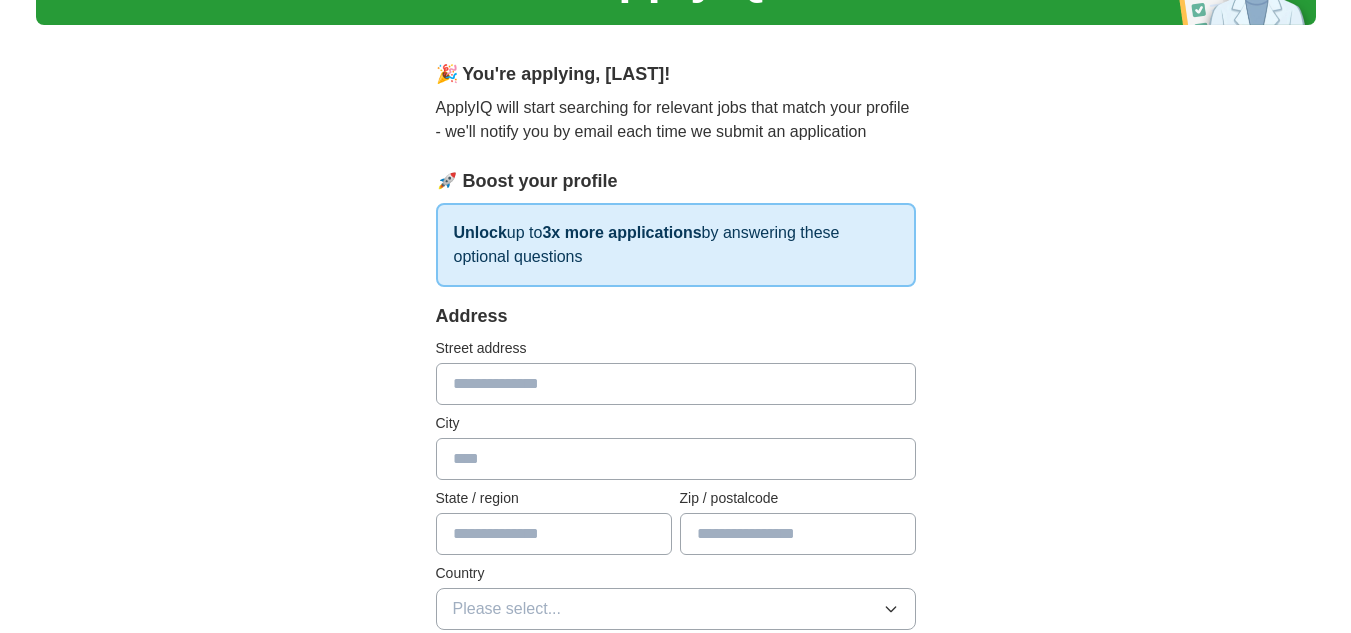 click at bounding box center (676, 384) 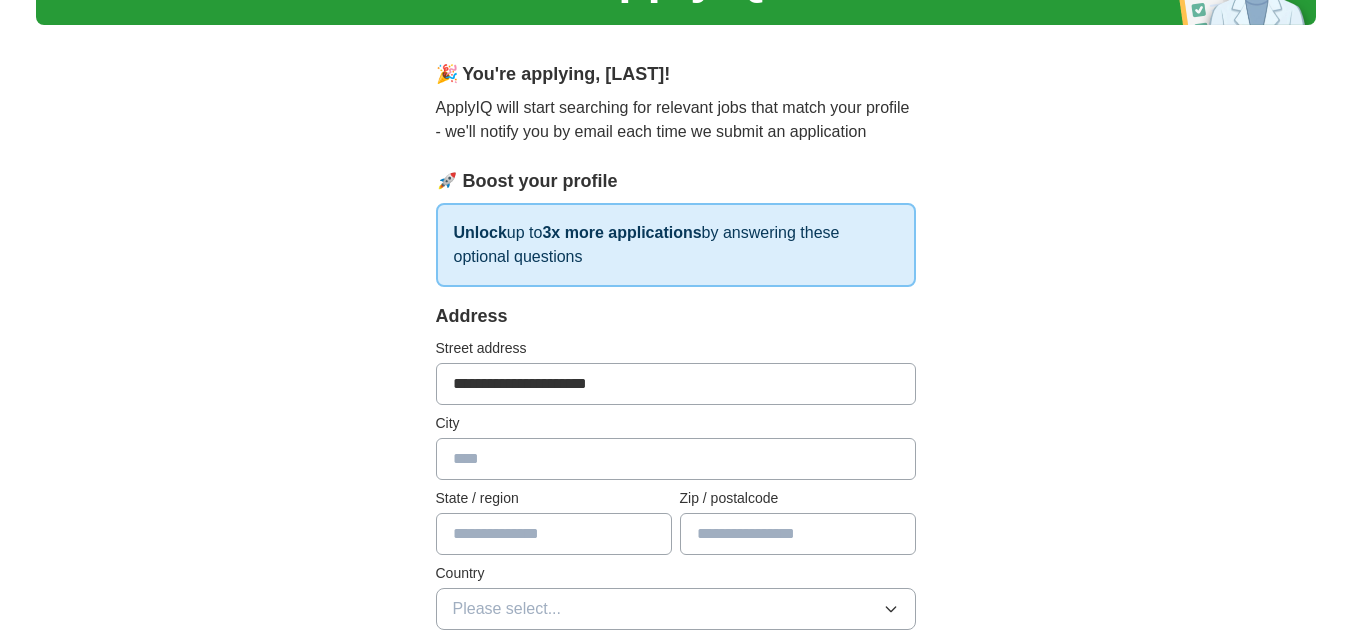 type on "**********" 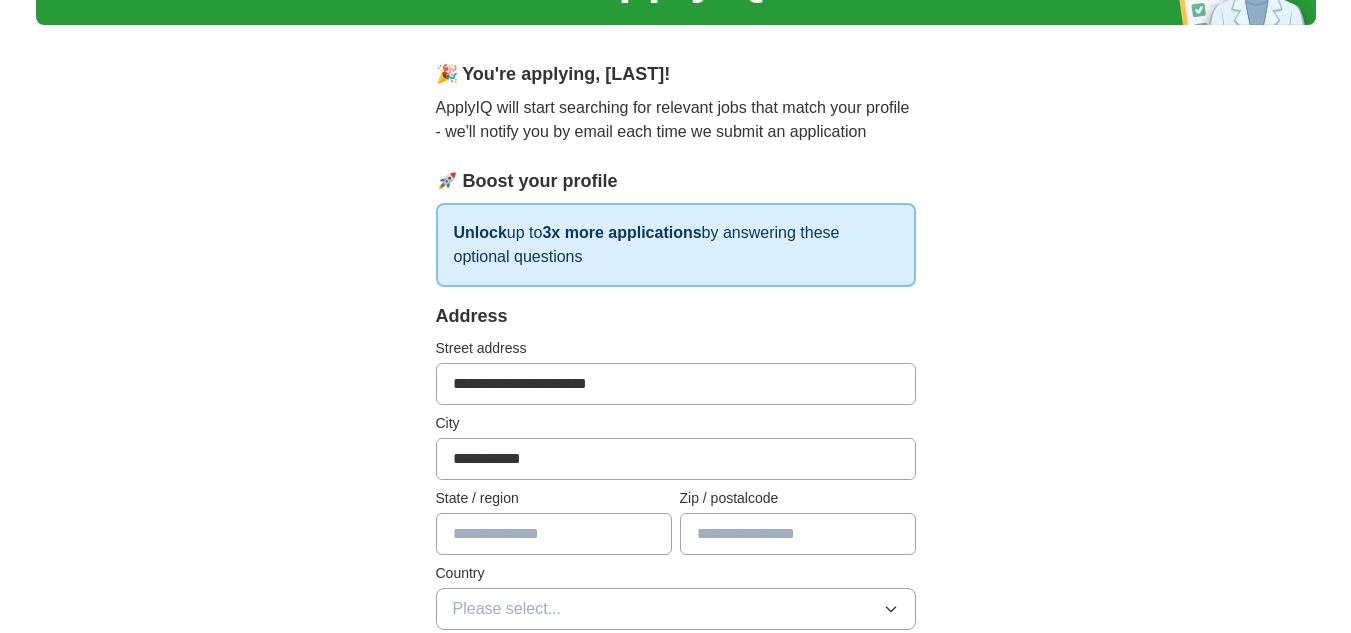type on "******" 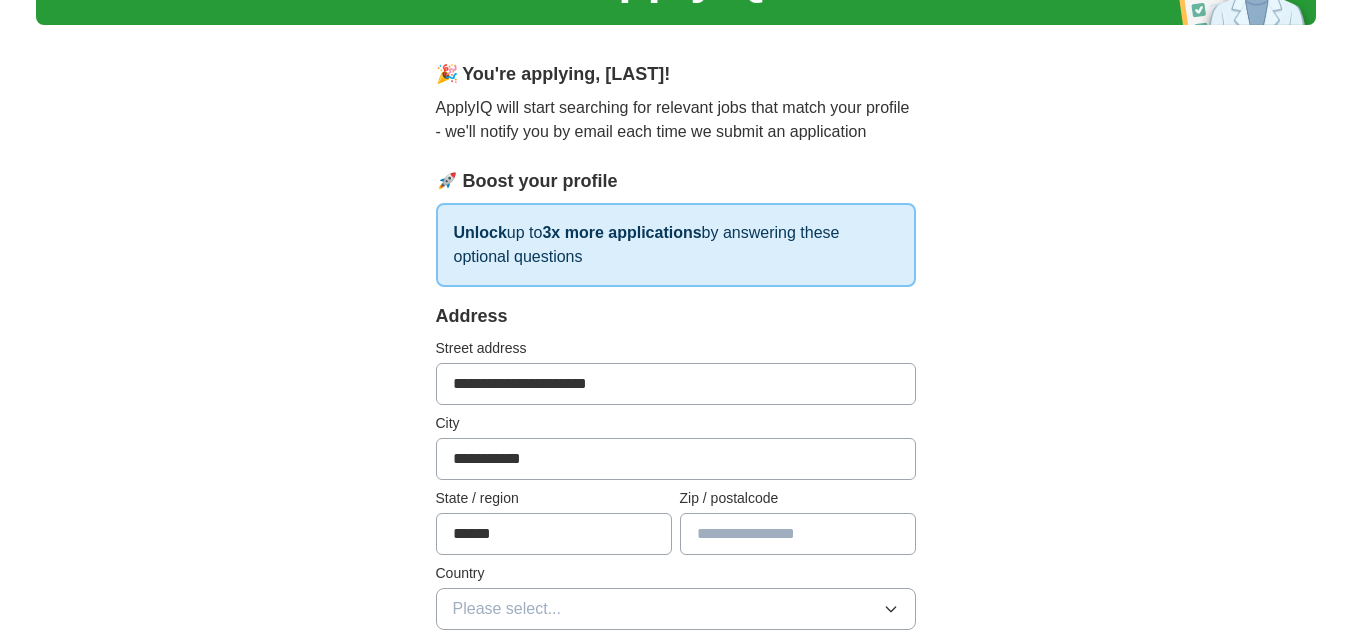 type on "******" 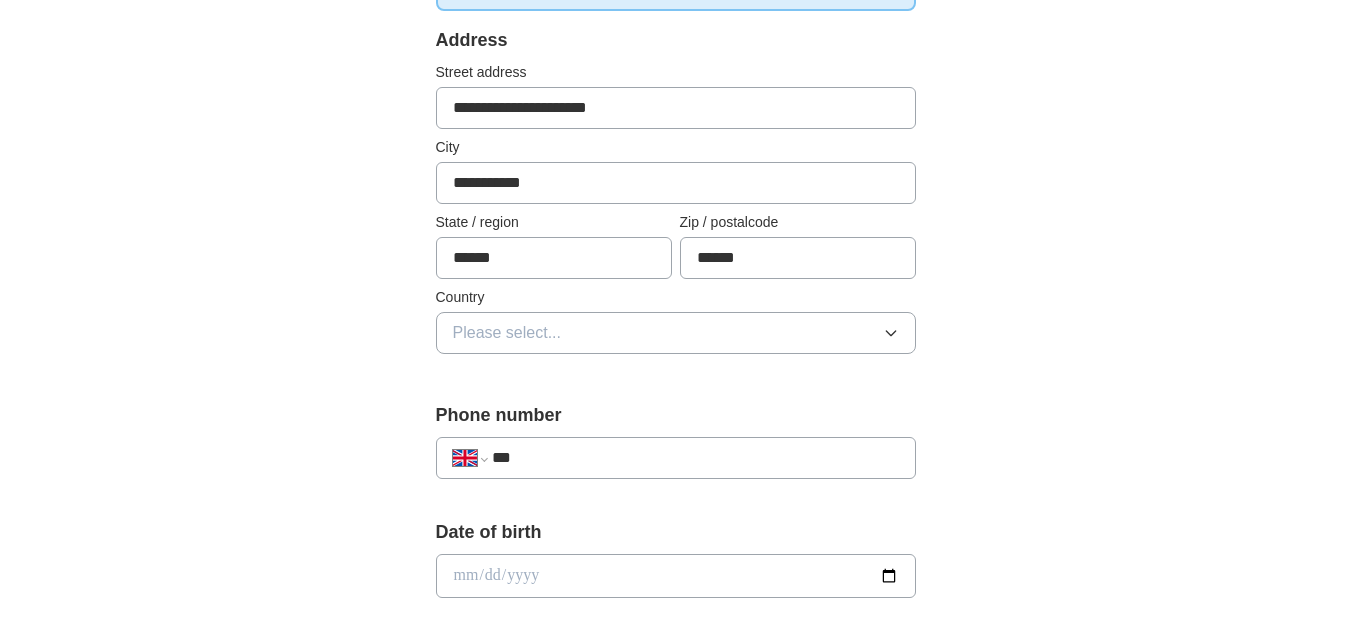 scroll, scrollTop: 410, scrollLeft: 0, axis: vertical 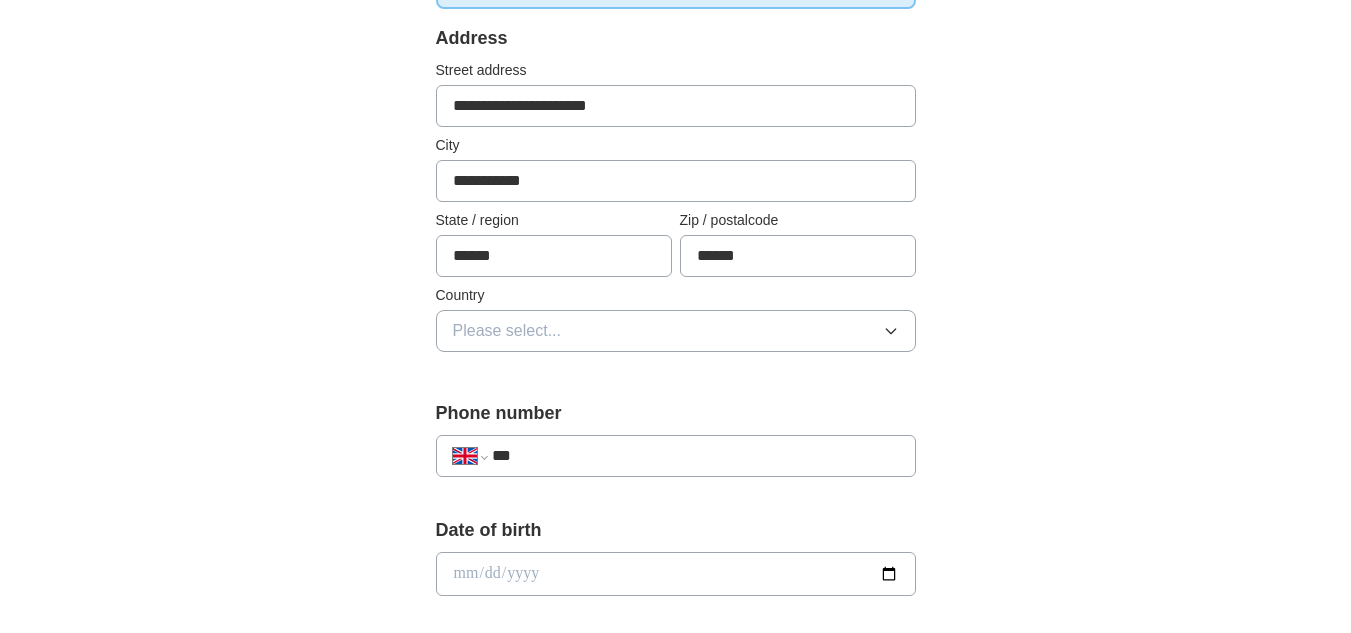 click on "Please select..." at bounding box center (676, 331) 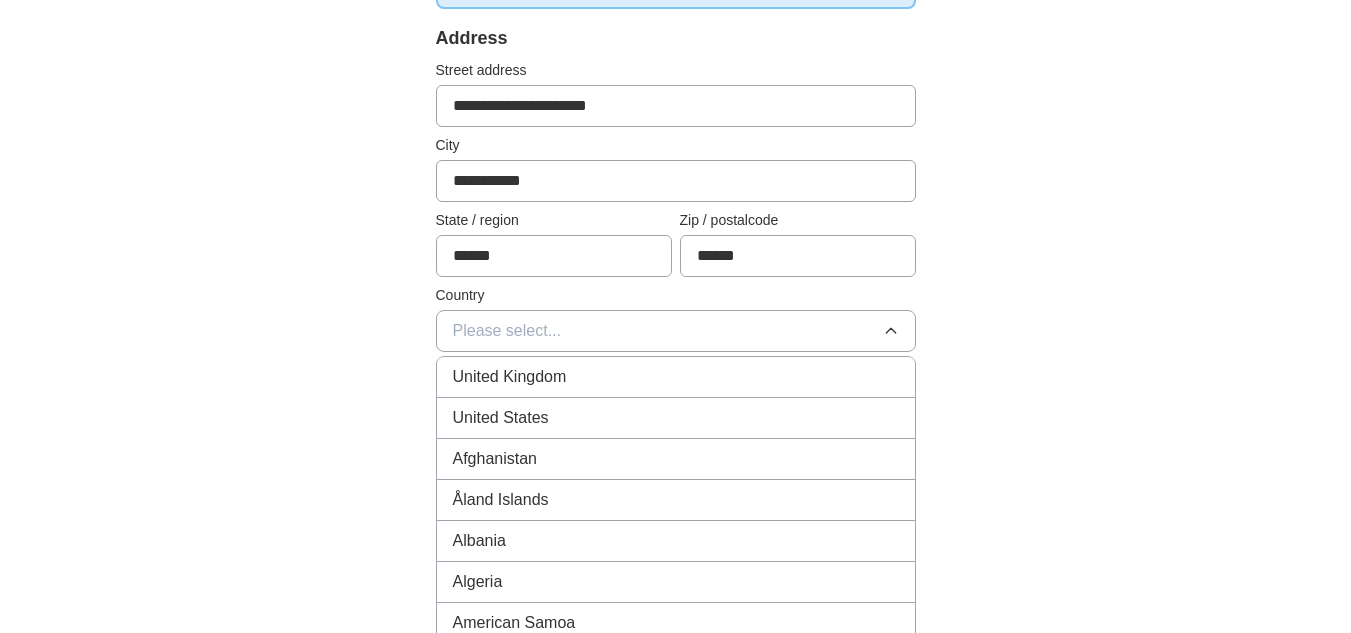 click on "United Kingdom" at bounding box center [676, 377] 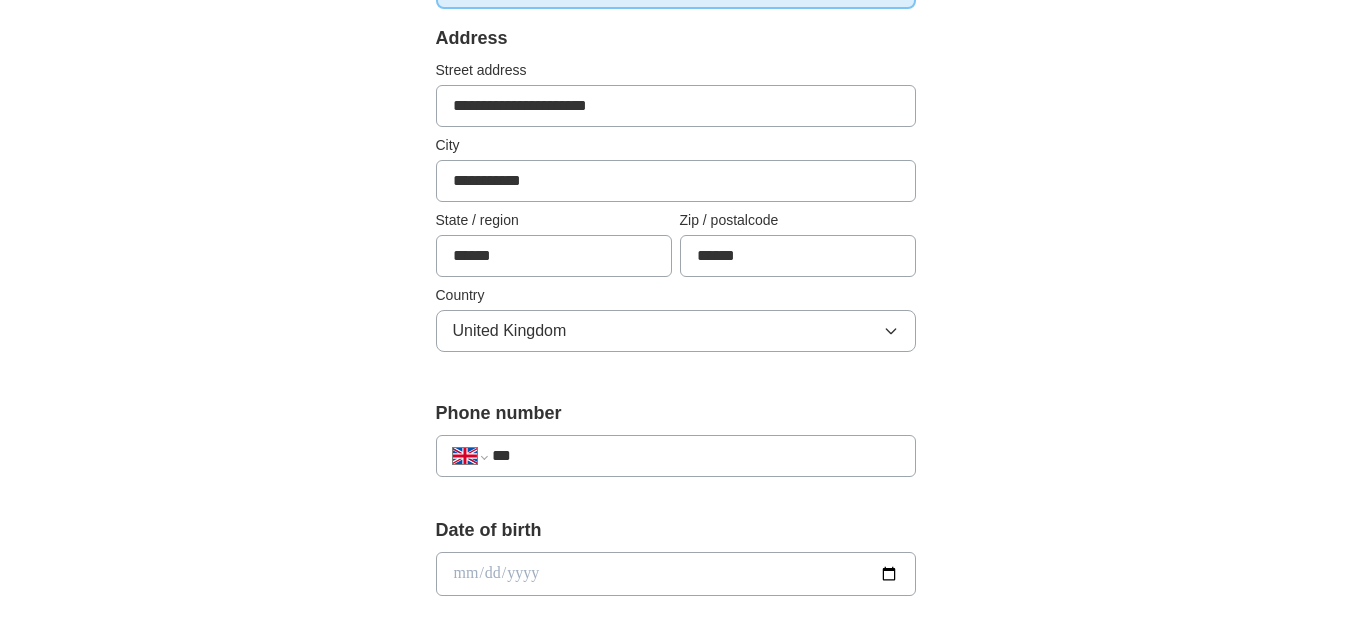 drag, startPoint x: 635, startPoint y: 471, endPoint x: 632, endPoint y: 456, distance: 15.297058 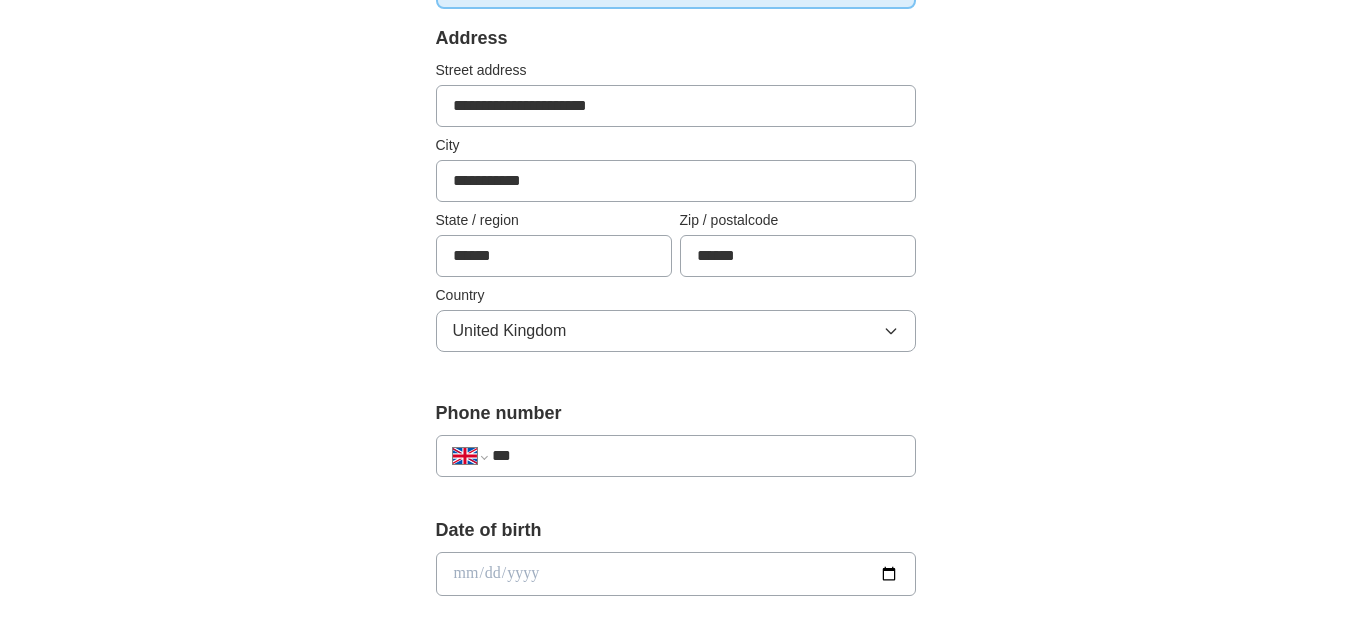 type on "**********" 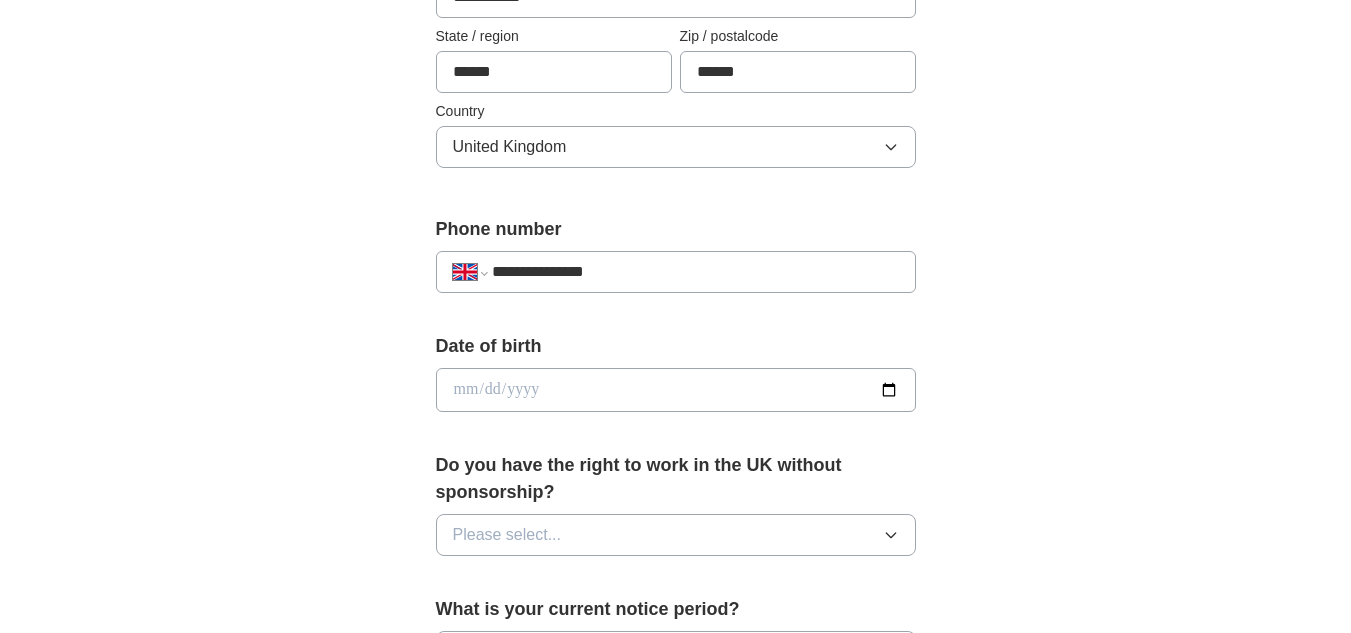 scroll, scrollTop: 618, scrollLeft: 0, axis: vertical 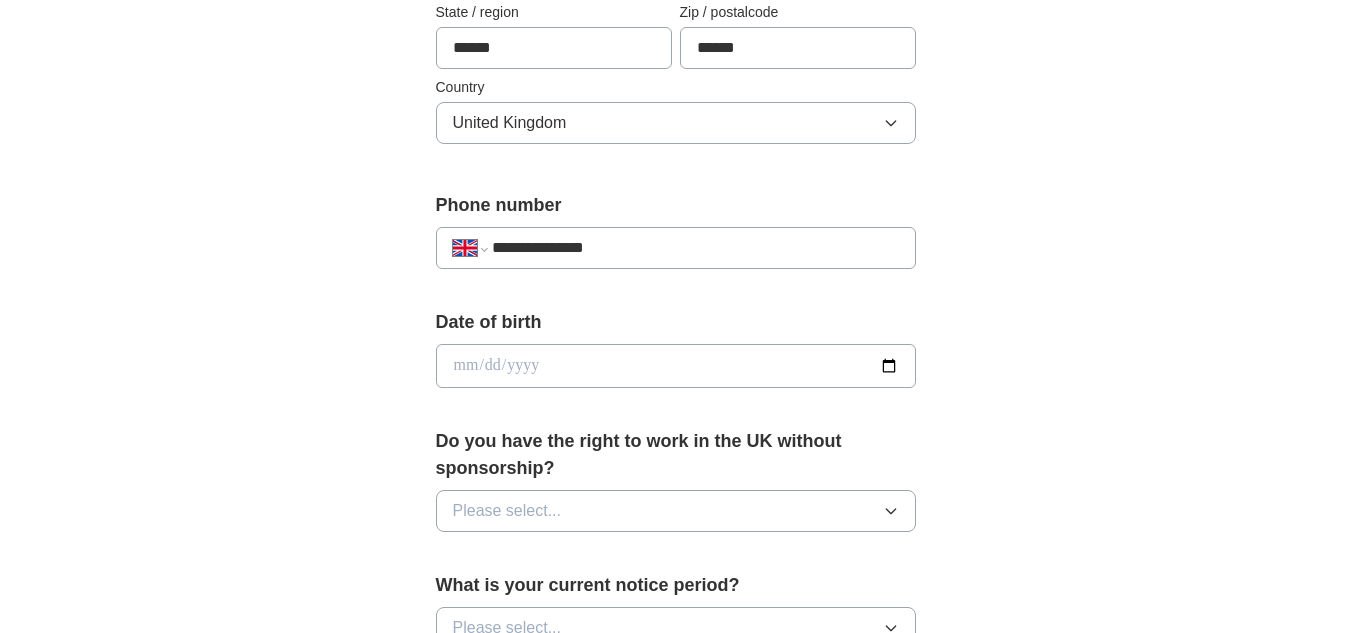 click at bounding box center (676, 366) 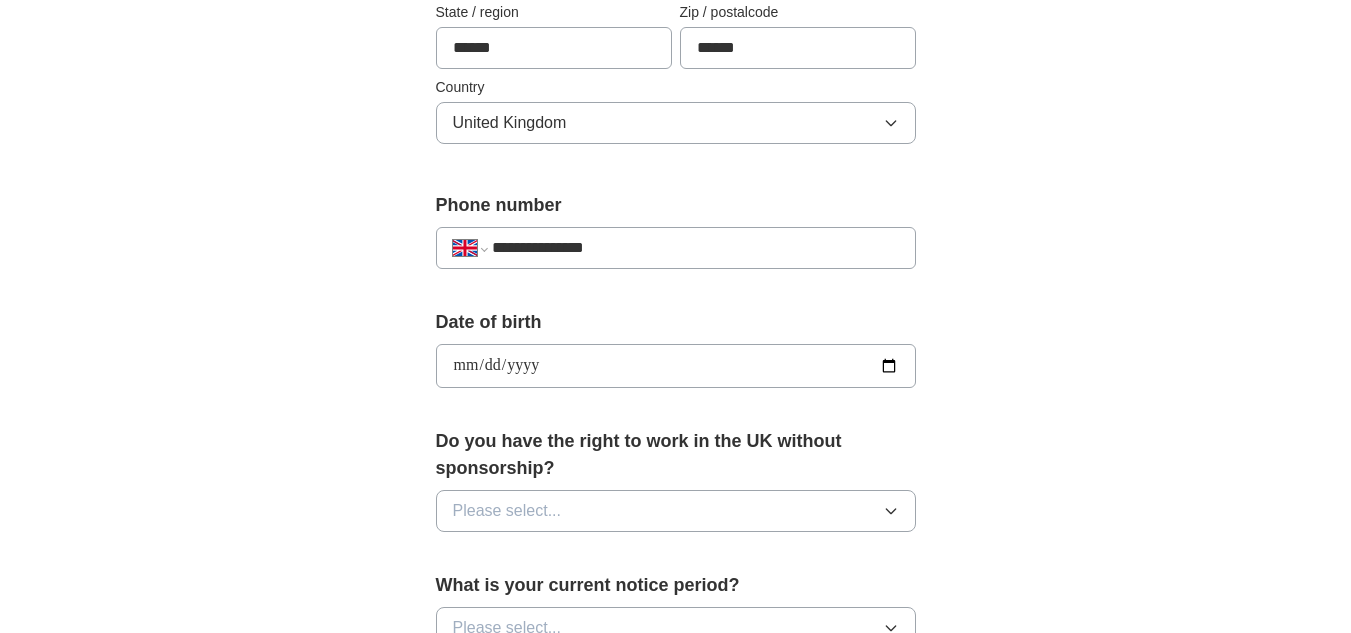 type on "**********" 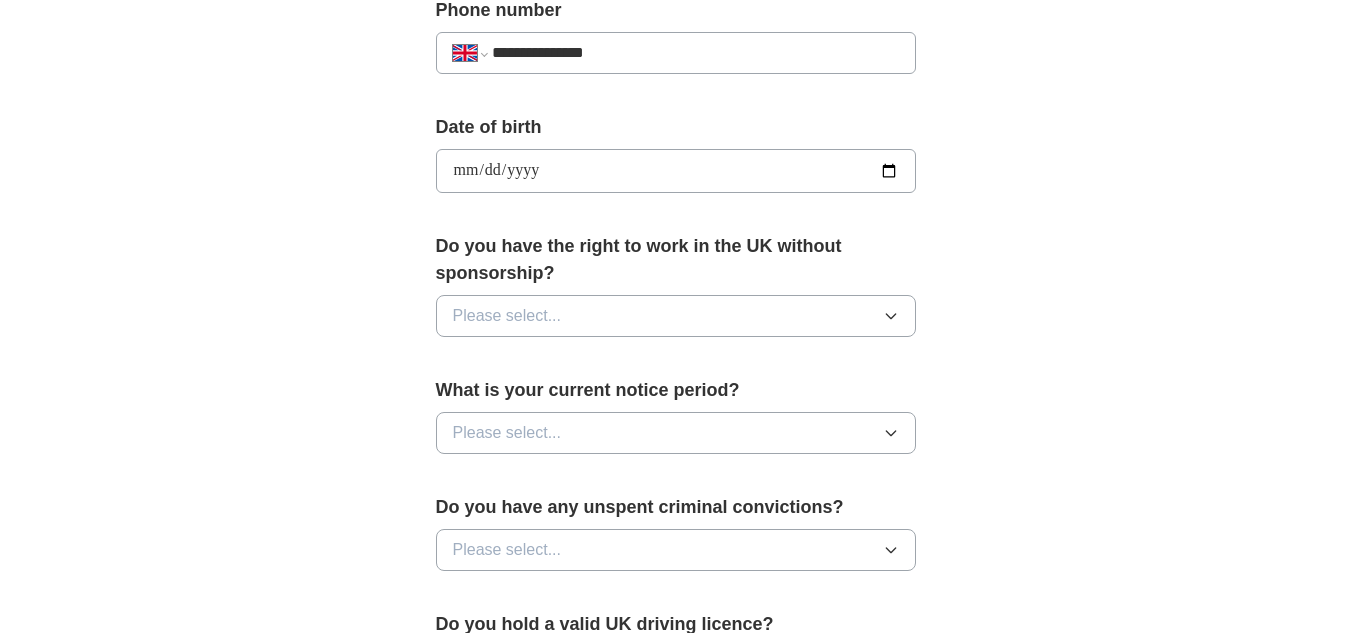 scroll, scrollTop: 830, scrollLeft: 0, axis: vertical 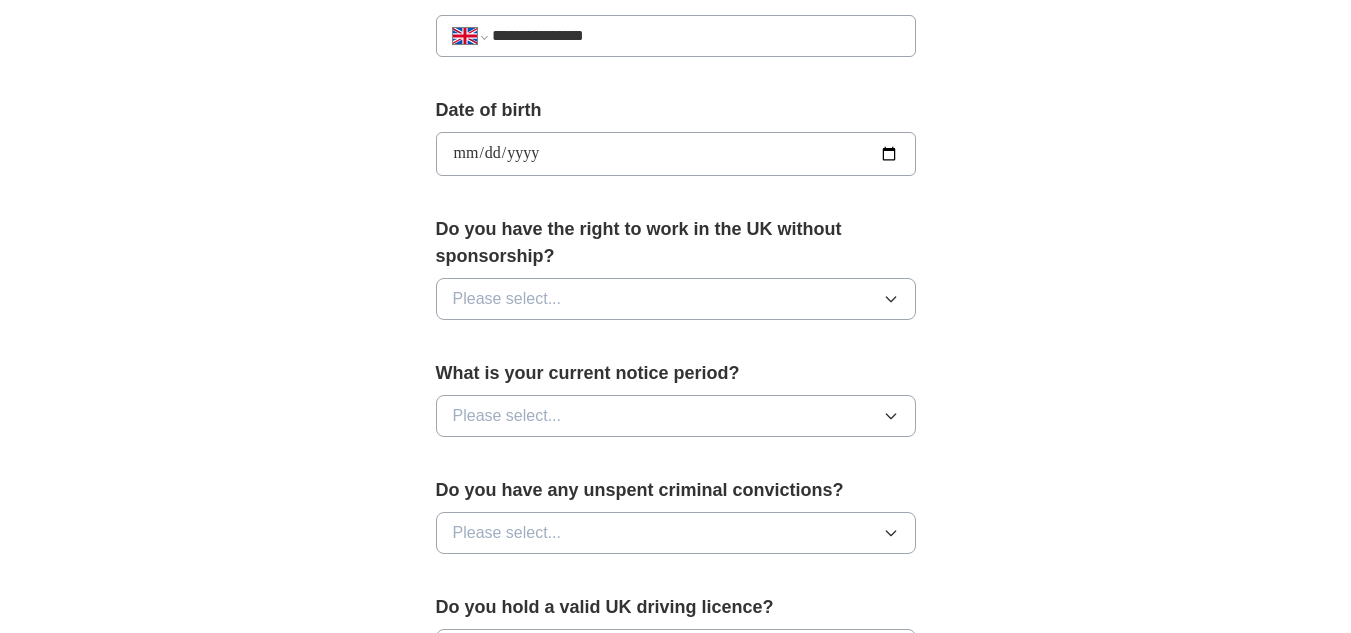 click on "Please select..." at bounding box center [676, 299] 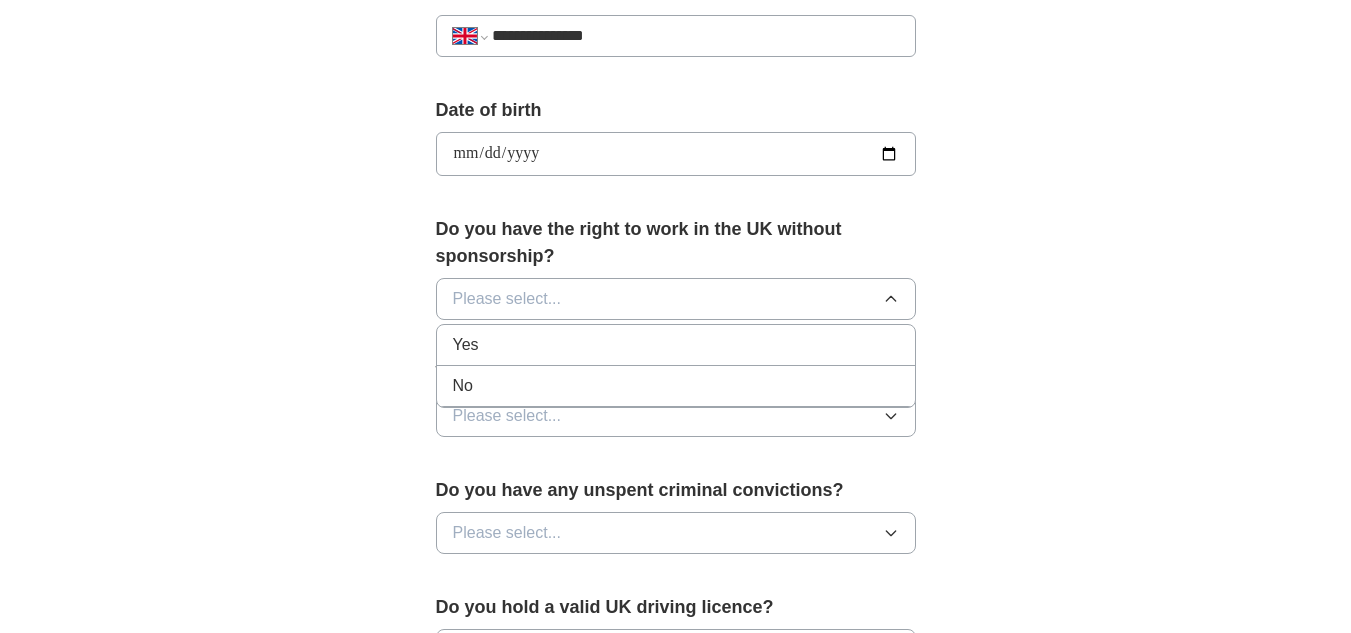 click on "Yes" at bounding box center [676, 345] 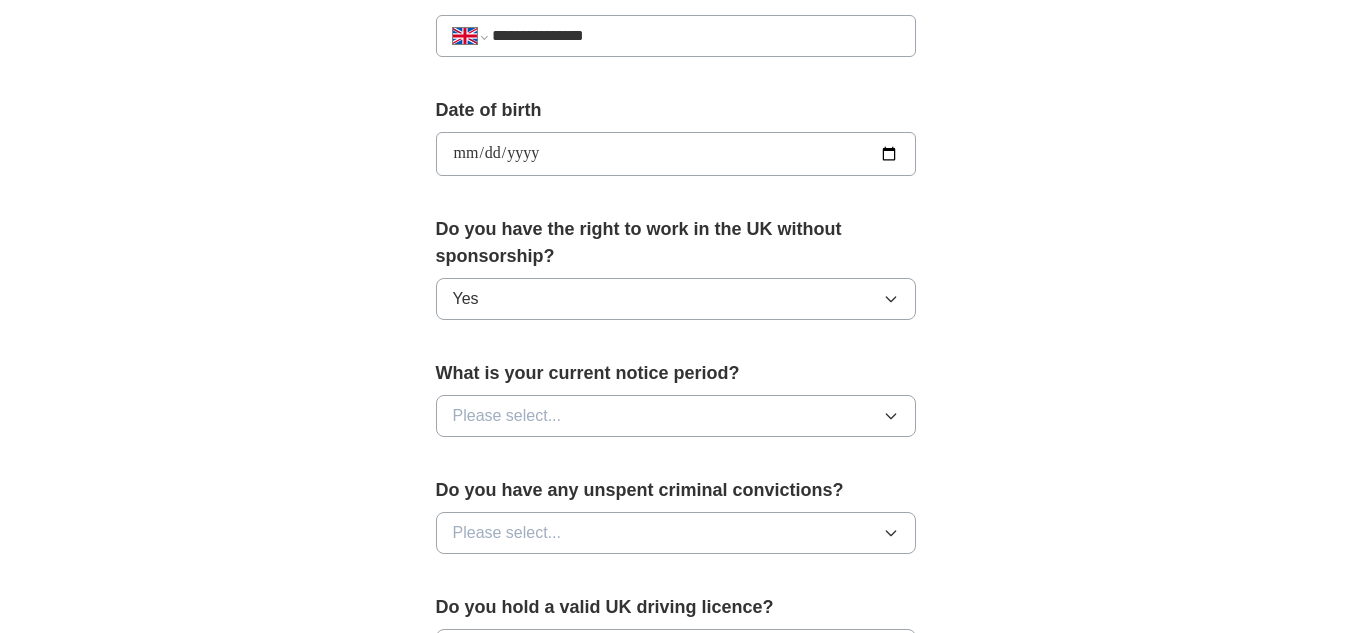 click on "Please select..." at bounding box center [676, 416] 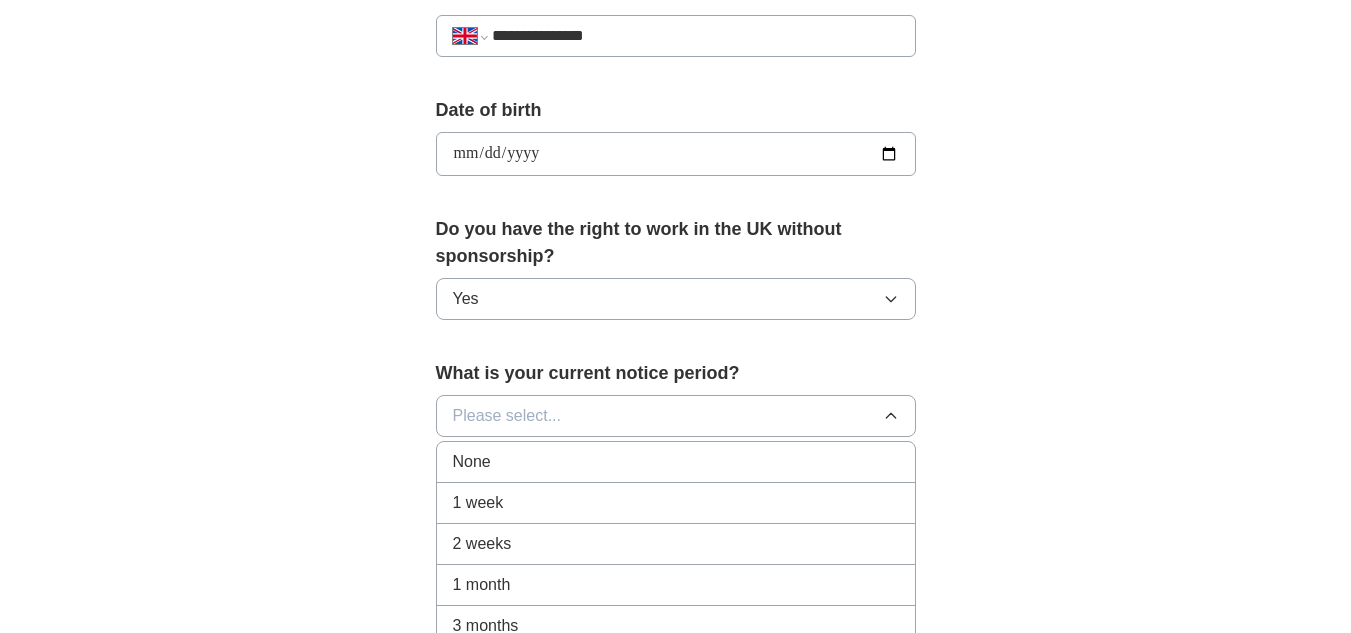 click on "2 weeks" at bounding box center (676, 544) 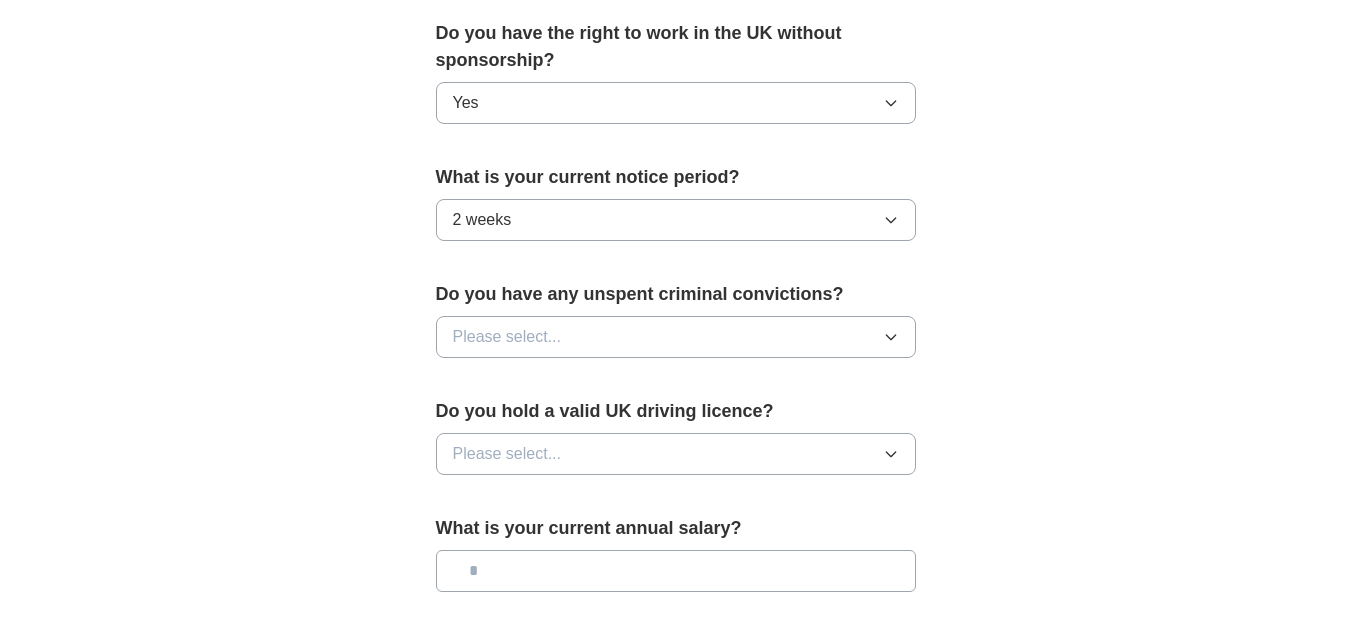scroll, scrollTop: 1035, scrollLeft: 0, axis: vertical 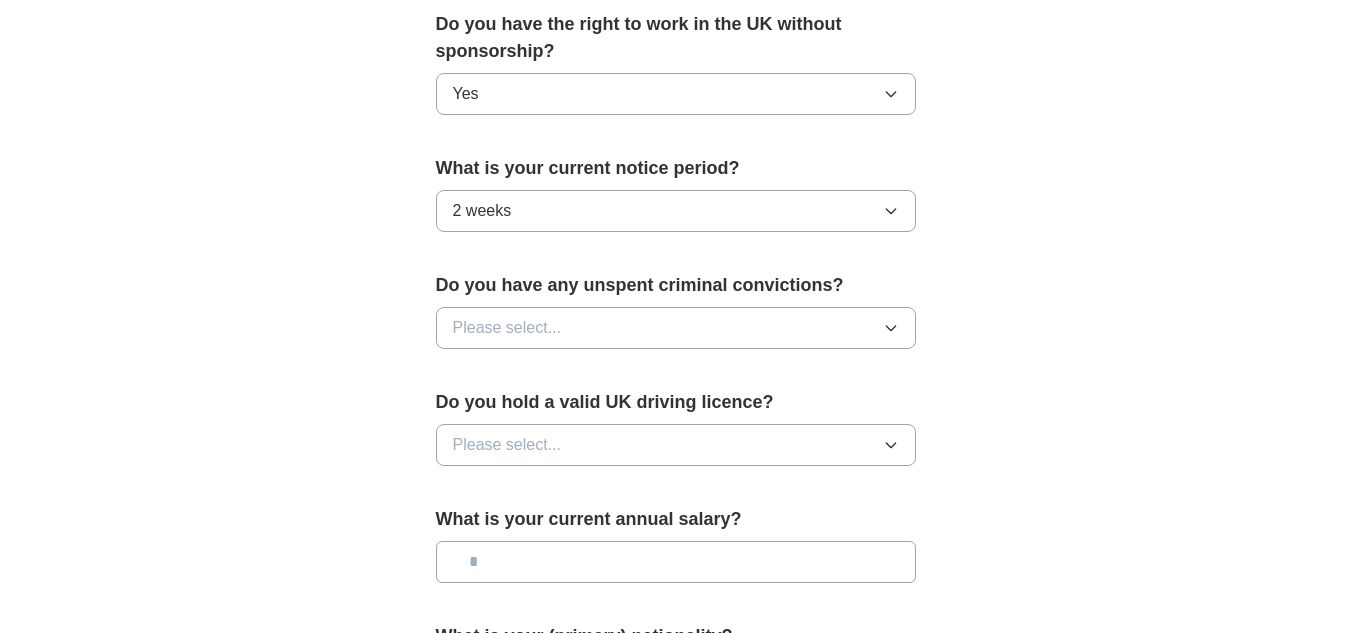 click on "Please select..." at bounding box center (676, 328) 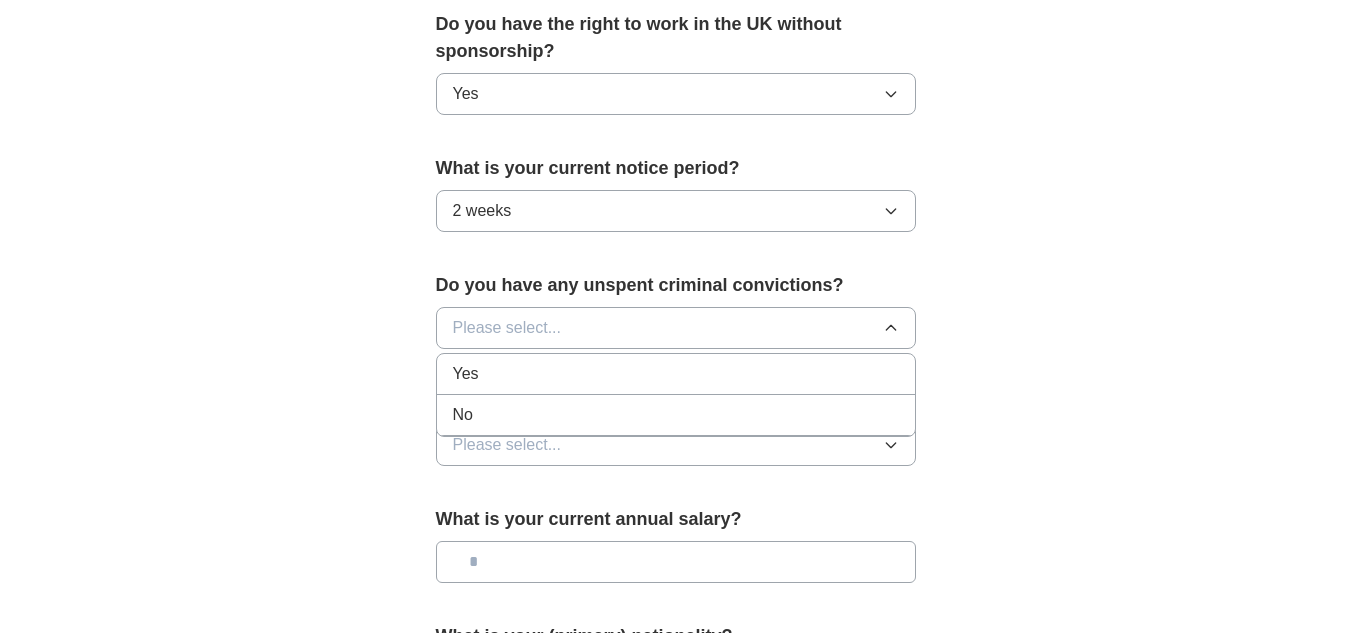 click on "No" at bounding box center [676, 415] 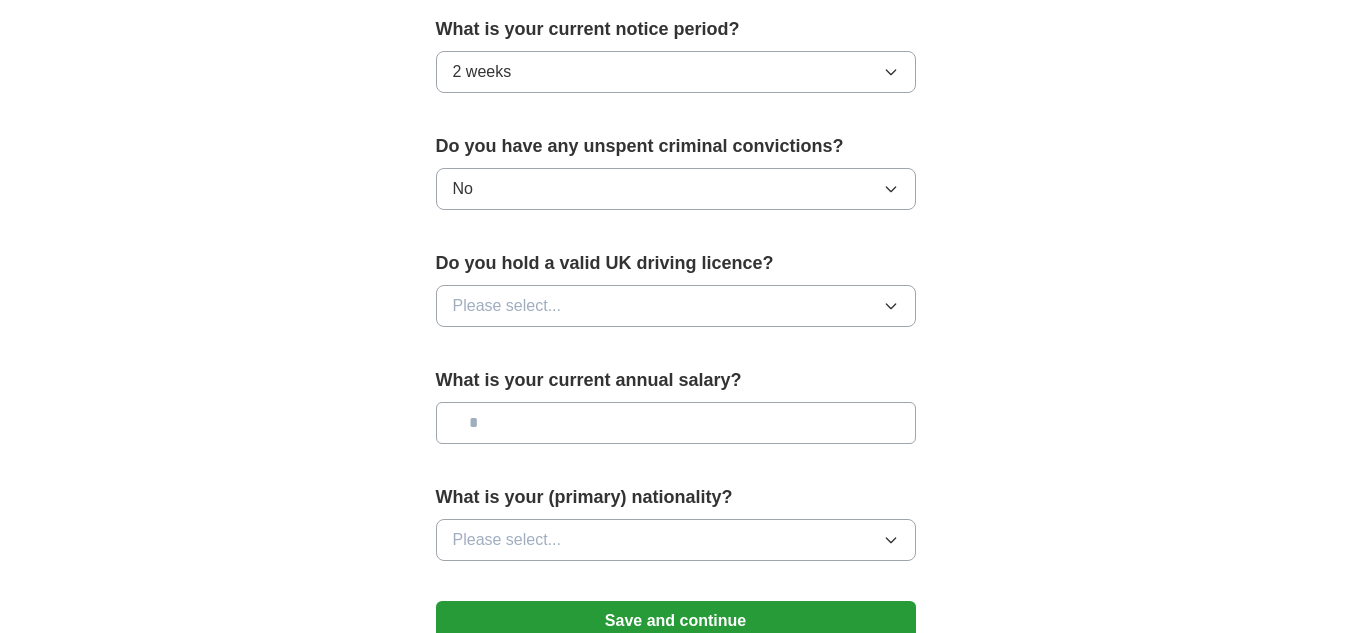 scroll, scrollTop: 1175, scrollLeft: 0, axis: vertical 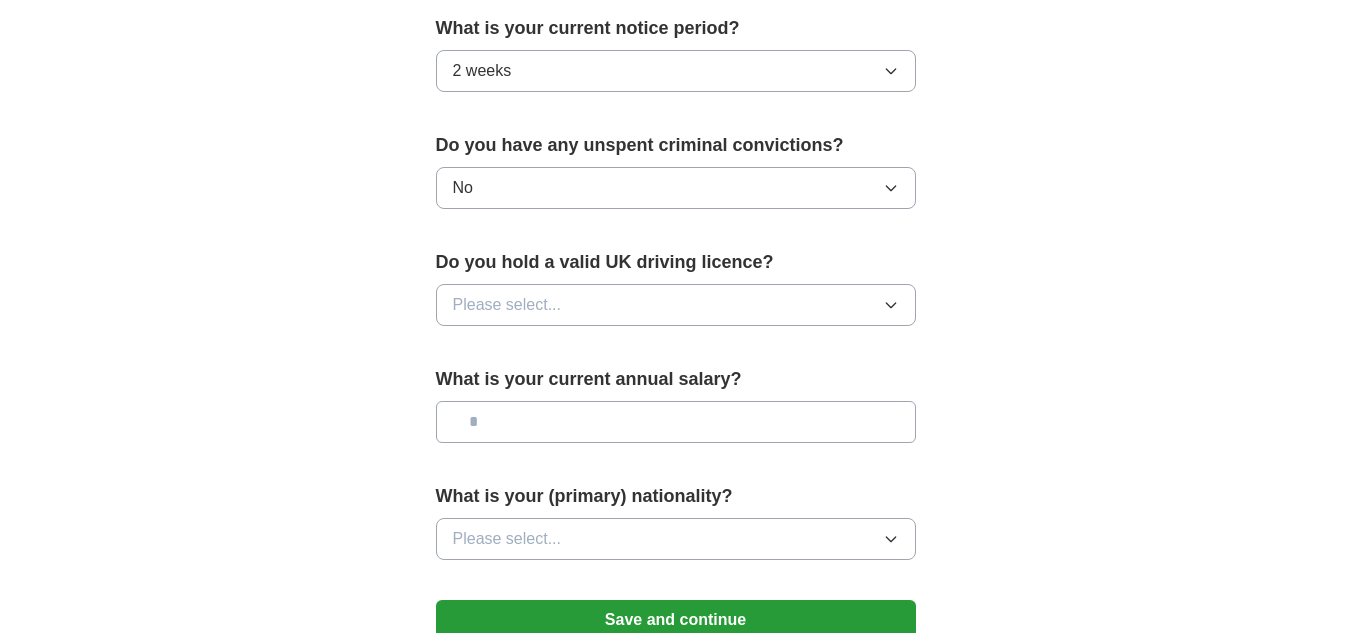 click on "Please select..." at bounding box center (507, 305) 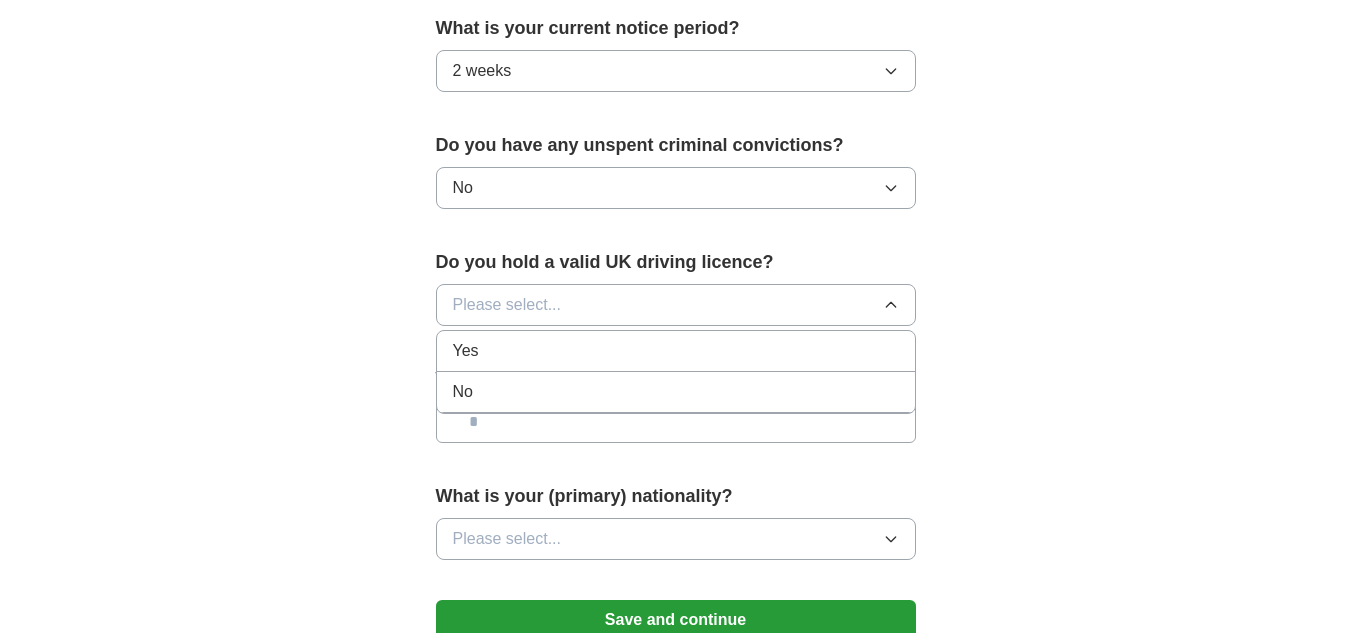 click on "No" at bounding box center [676, 392] 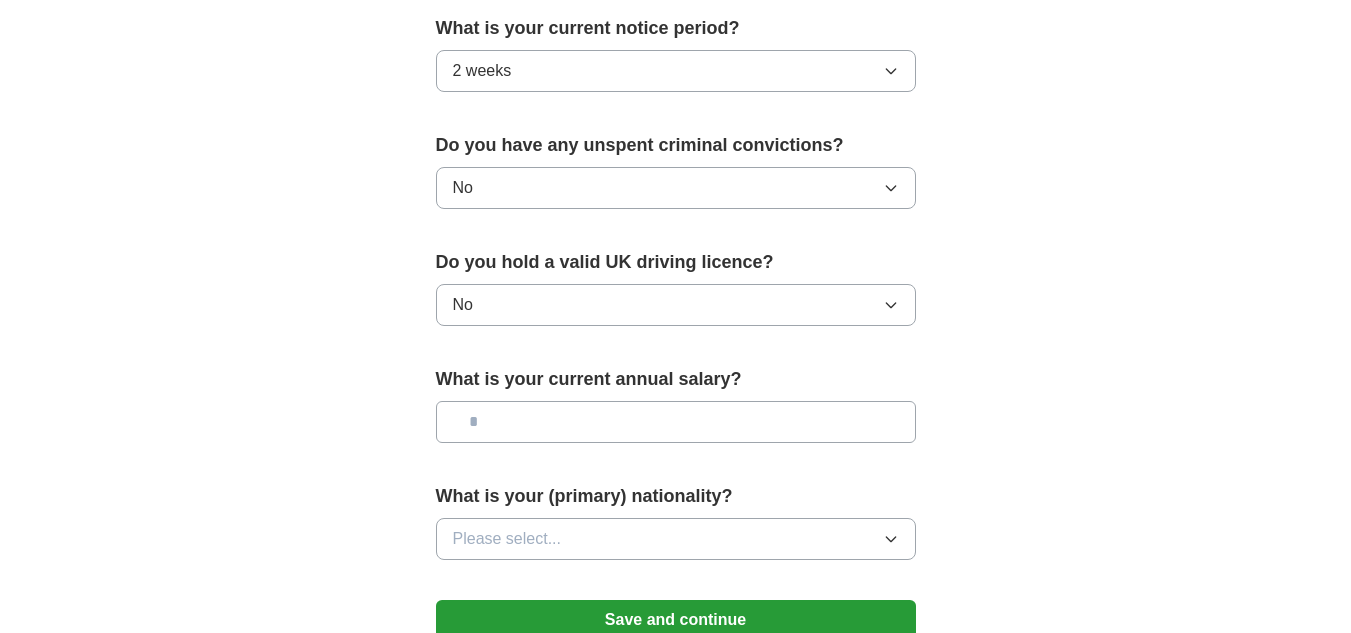 click at bounding box center (676, 422) 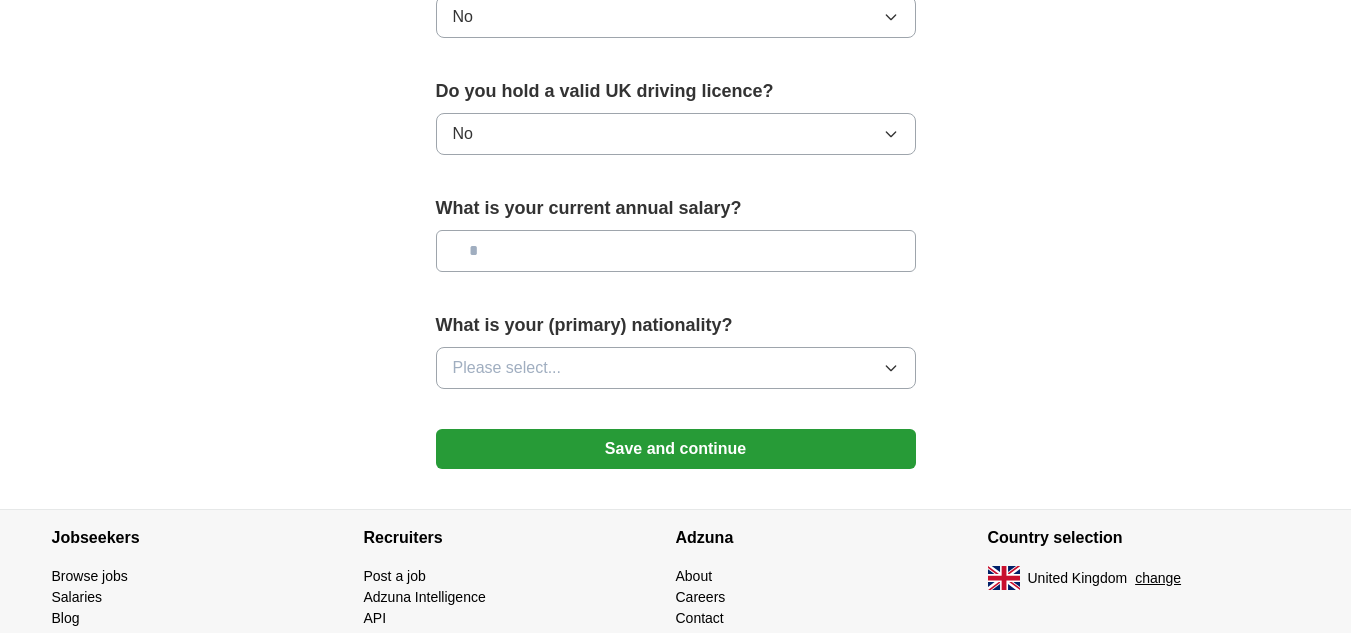scroll, scrollTop: 1370, scrollLeft: 0, axis: vertical 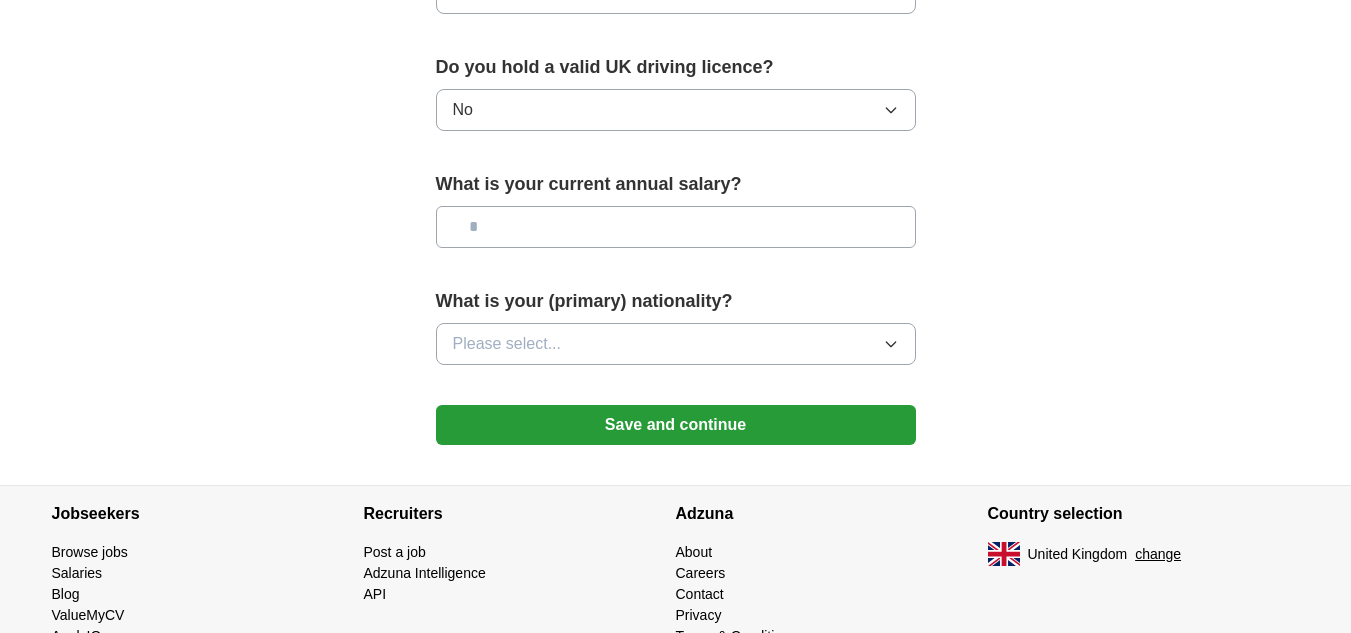 click on "Please select..." at bounding box center [507, 344] 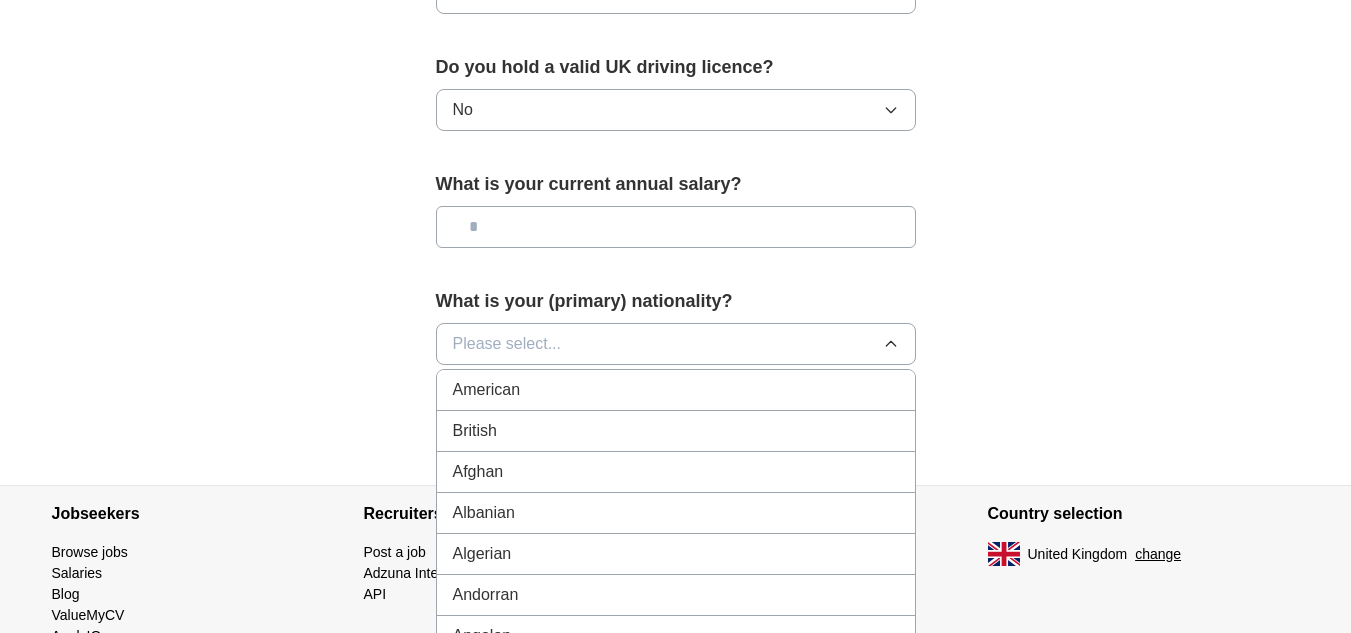 type 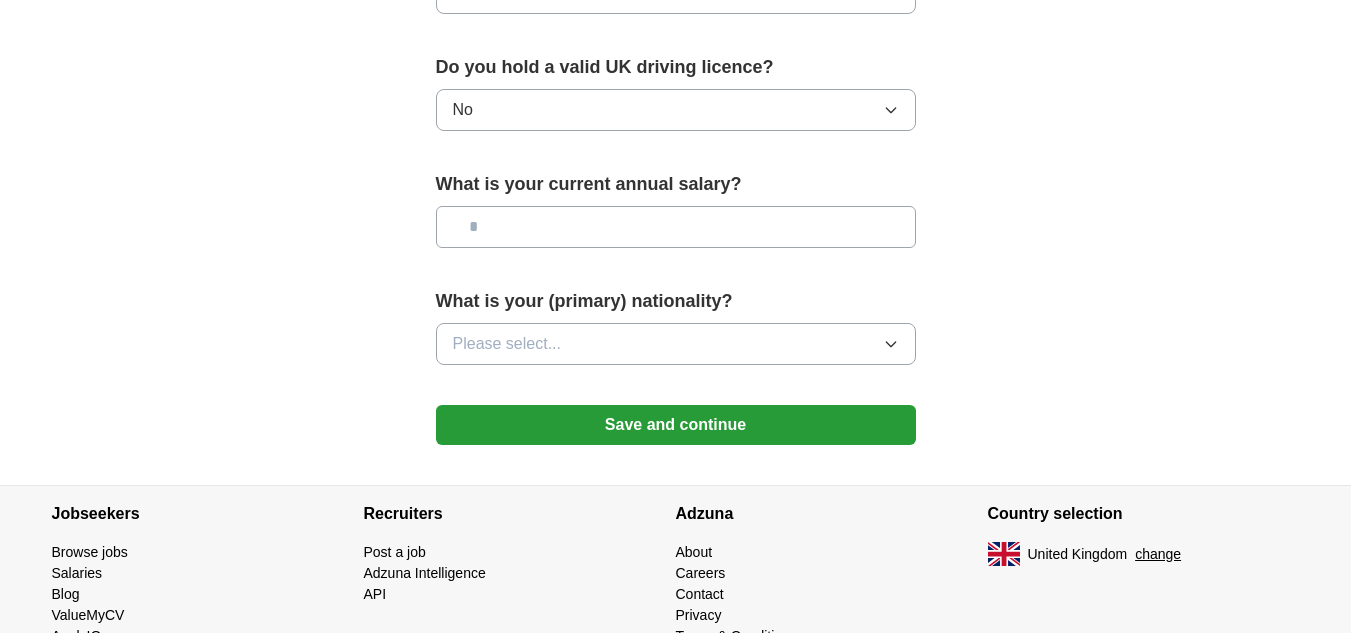 click on "Save and continue" at bounding box center (676, 425) 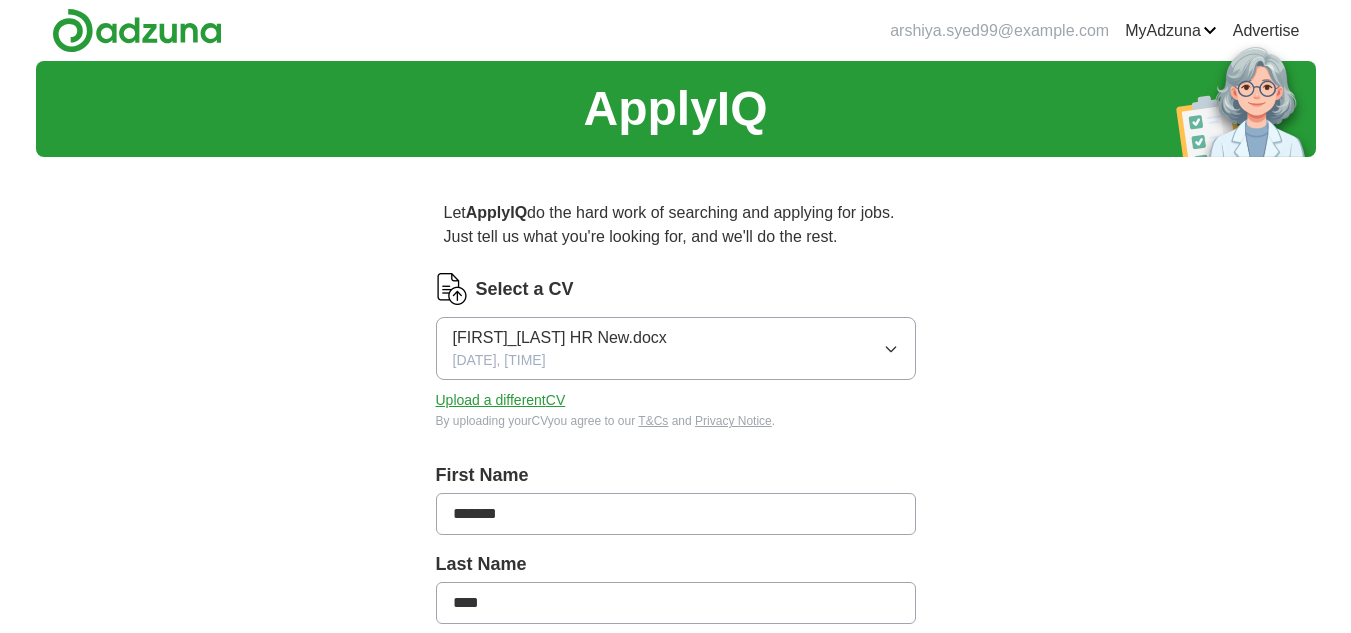 scroll, scrollTop: 0, scrollLeft: 0, axis: both 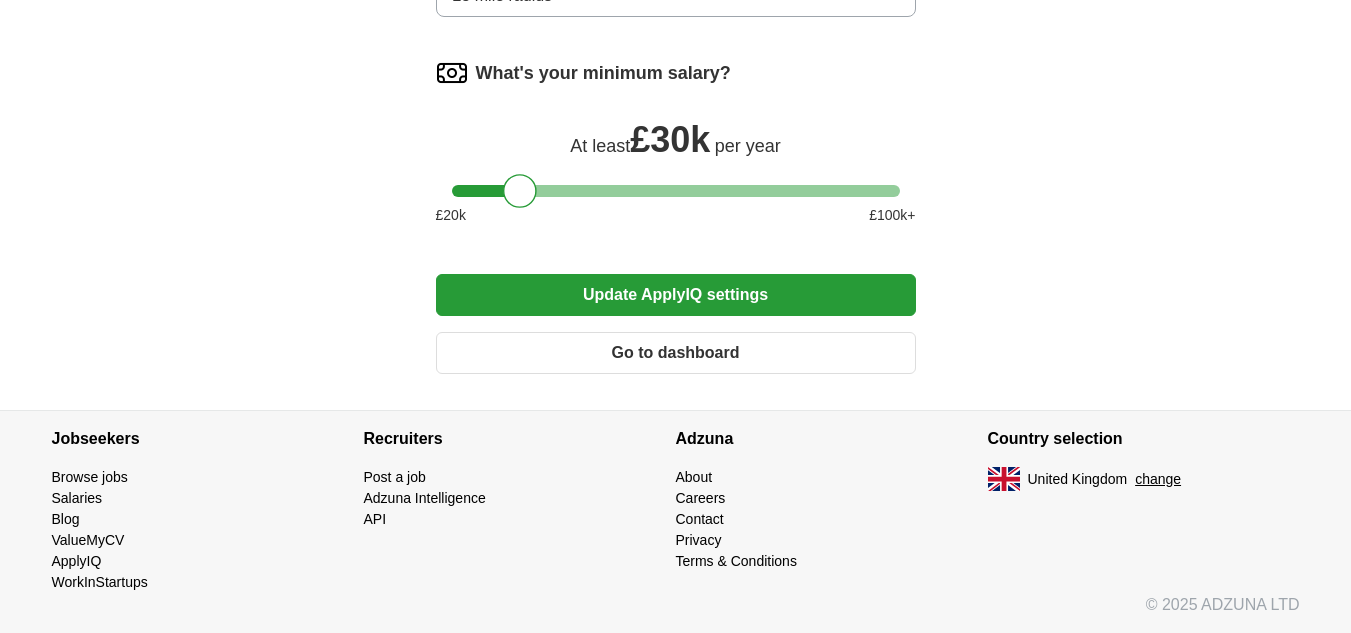click on "Go to dashboard" at bounding box center [676, 353] 